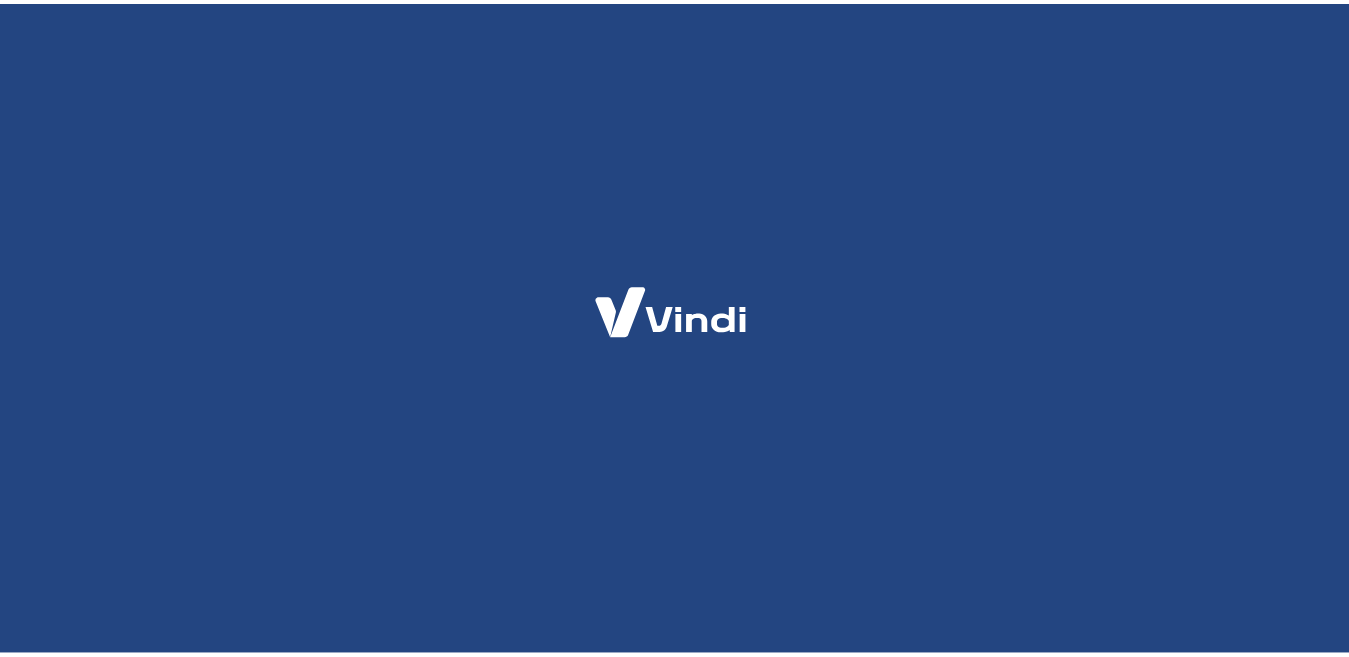 scroll, scrollTop: 0, scrollLeft: 0, axis: both 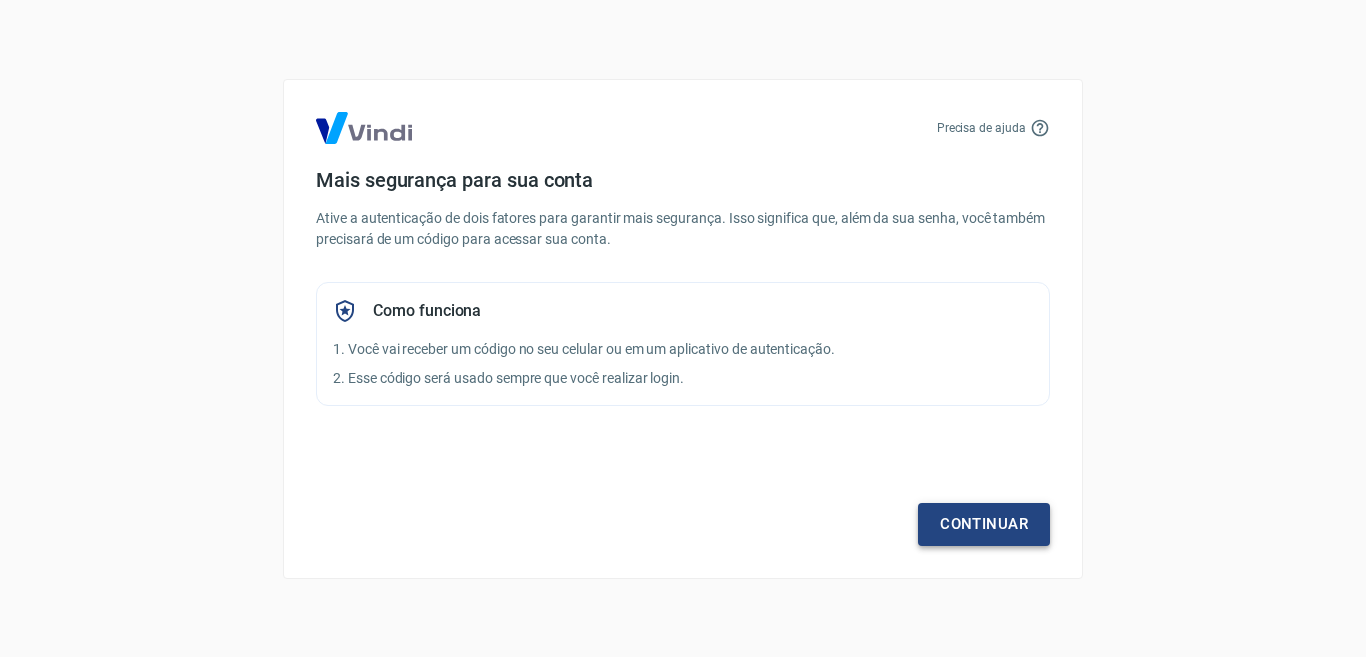 click on "Continuar" at bounding box center [984, 524] 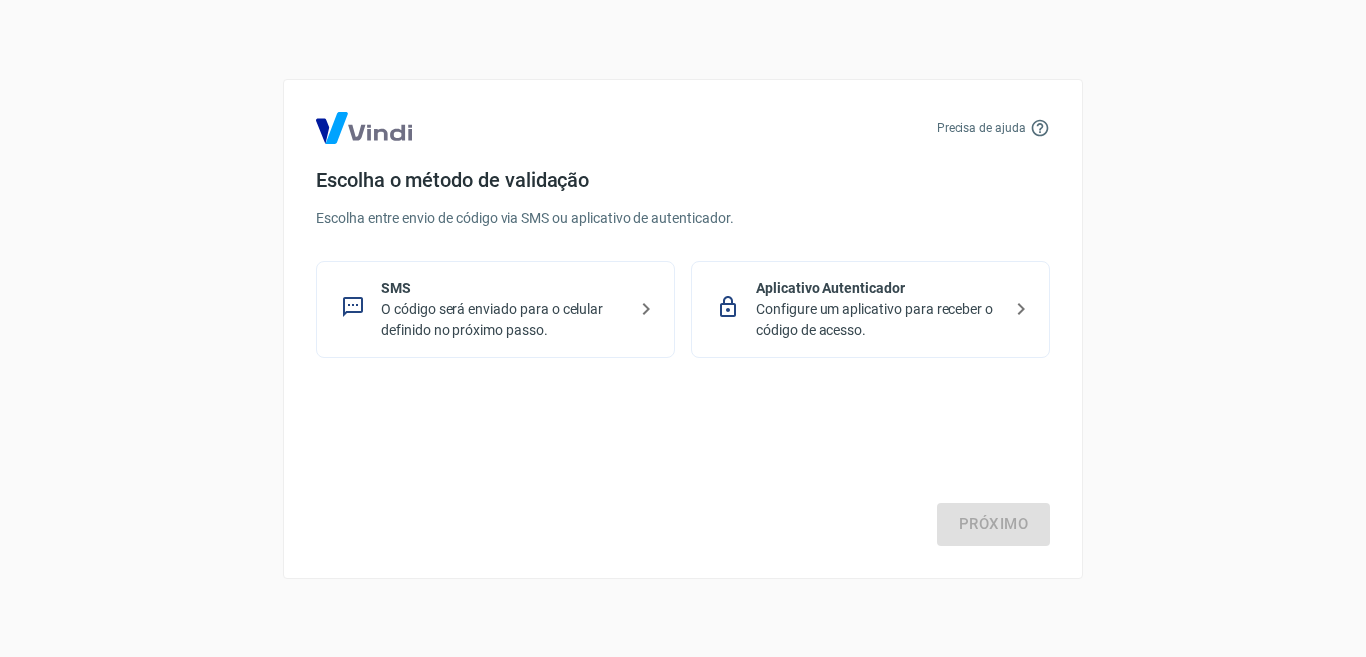 click on "O código será enviado para o celular definido no próximo passo." at bounding box center (503, 320) 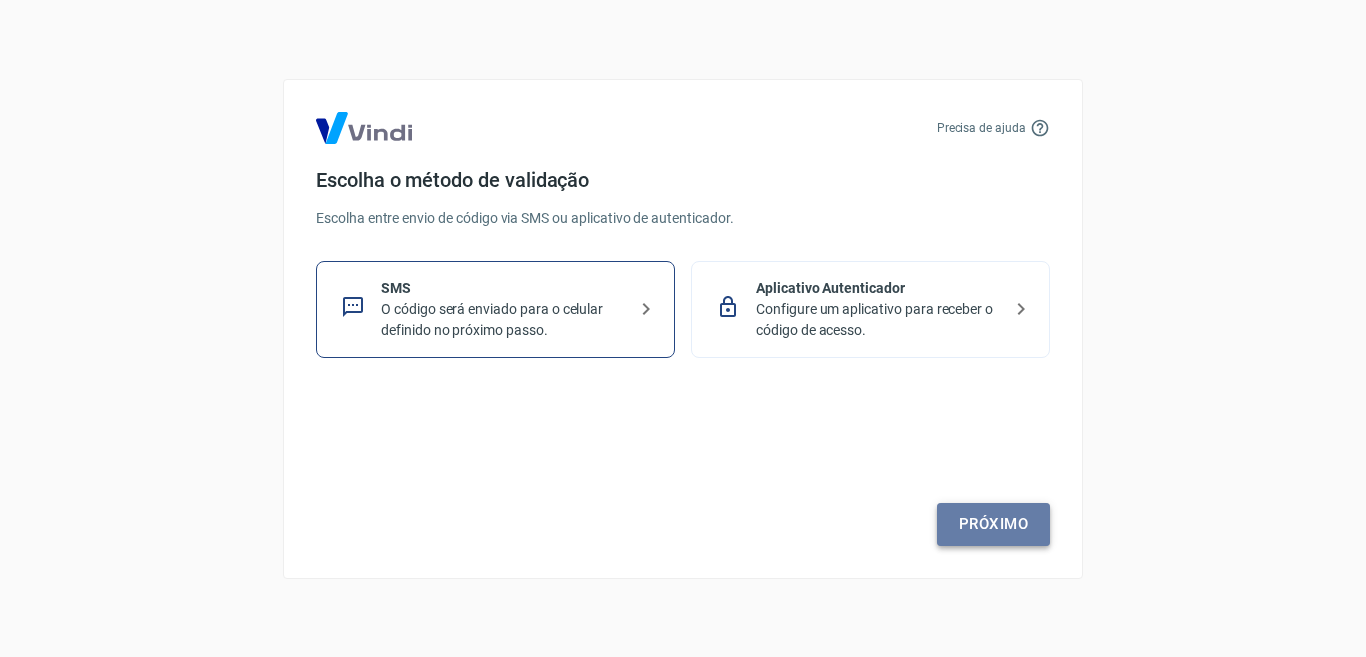 click on "Próximo" at bounding box center [993, 524] 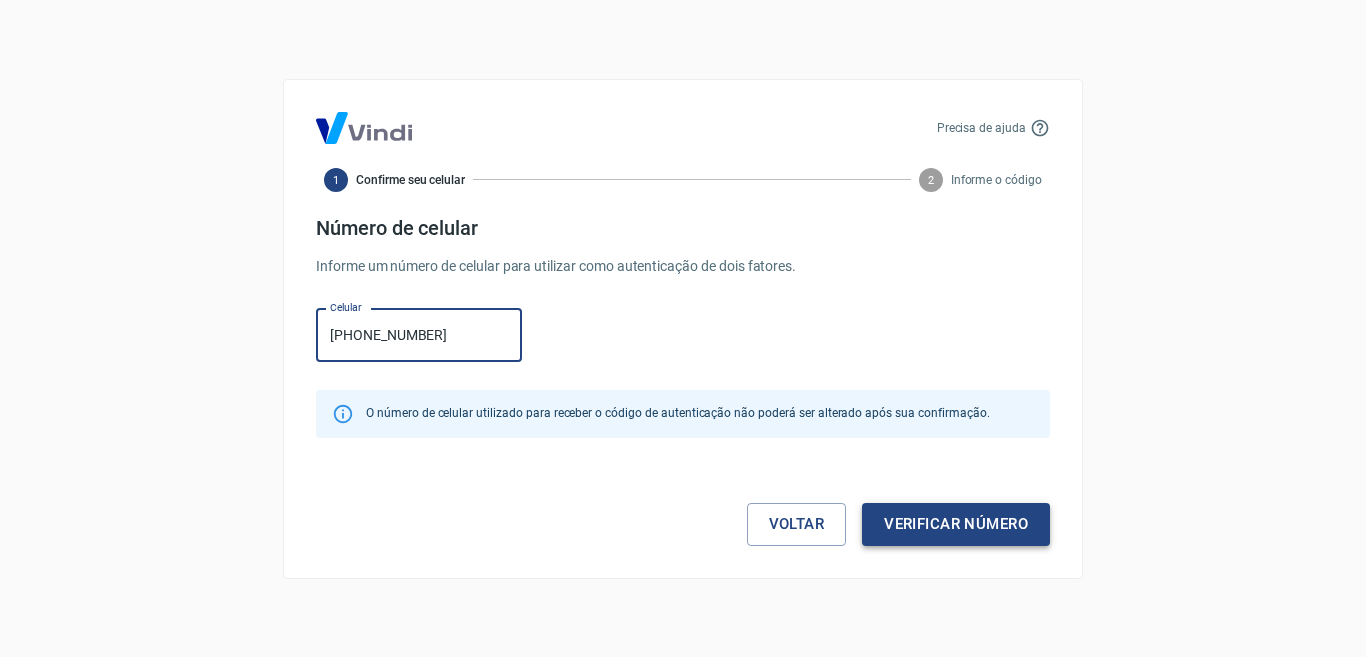 type on "(71) 99349-8494" 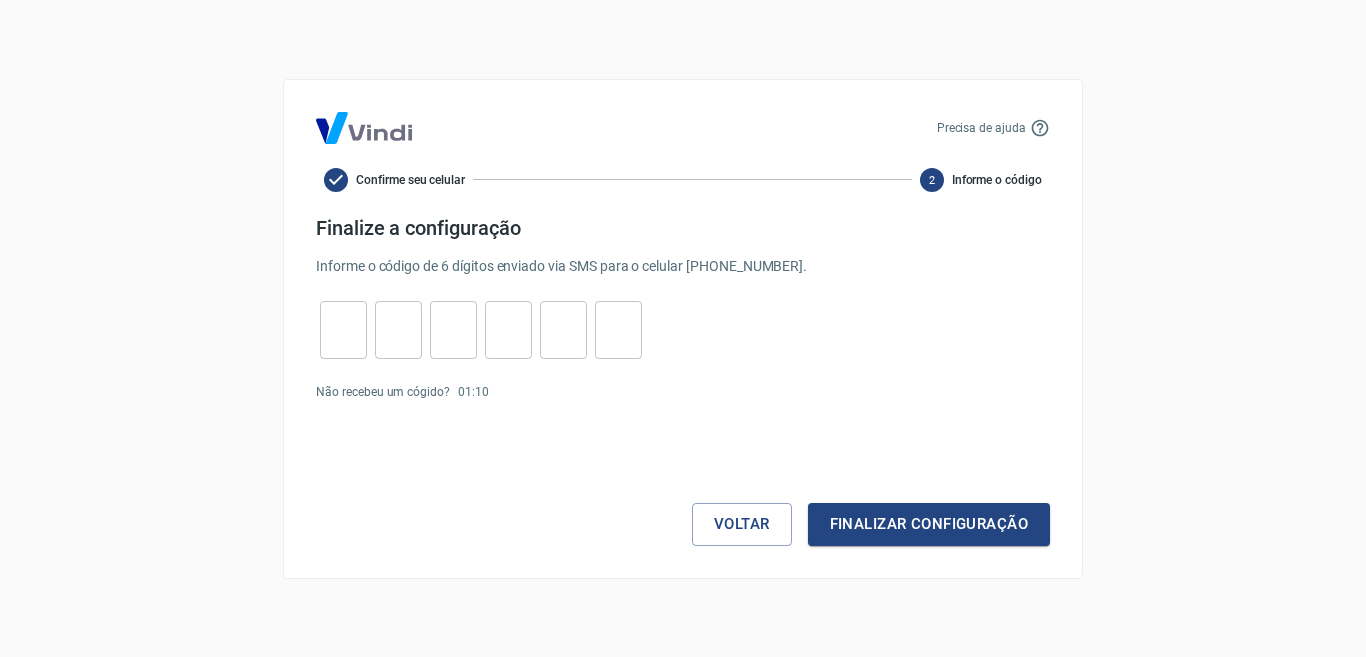click at bounding box center (343, 329) 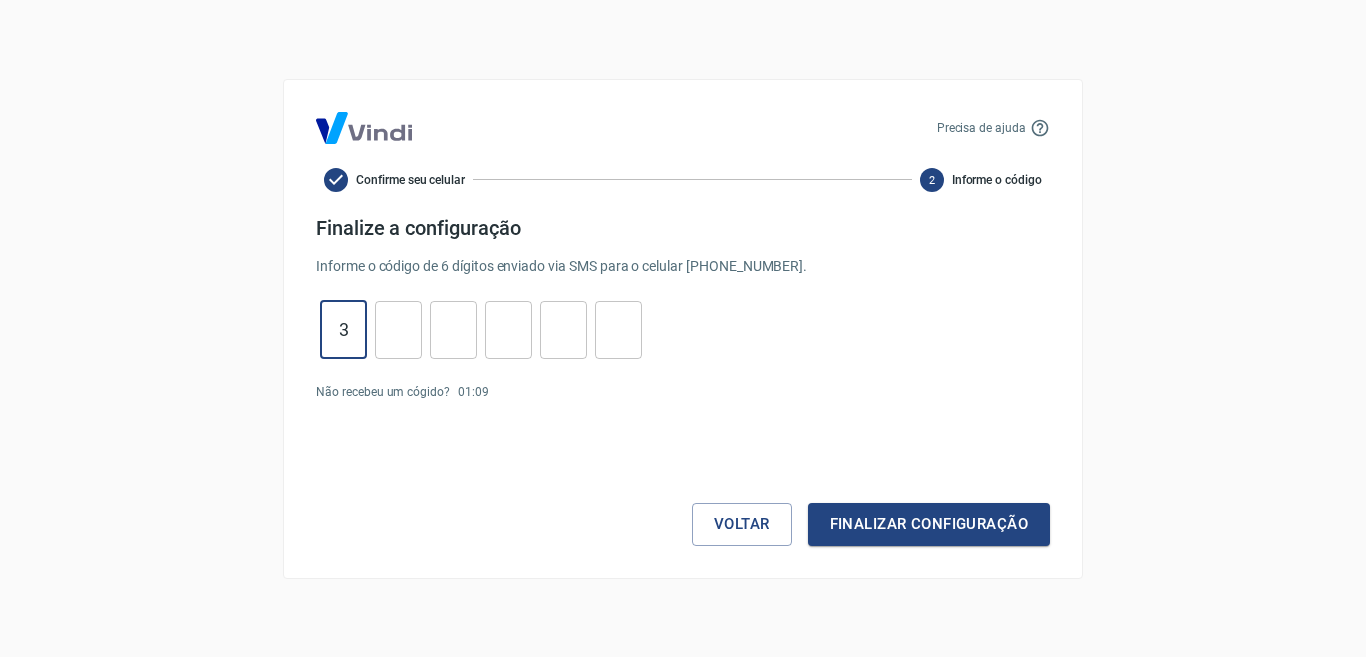 type on "3" 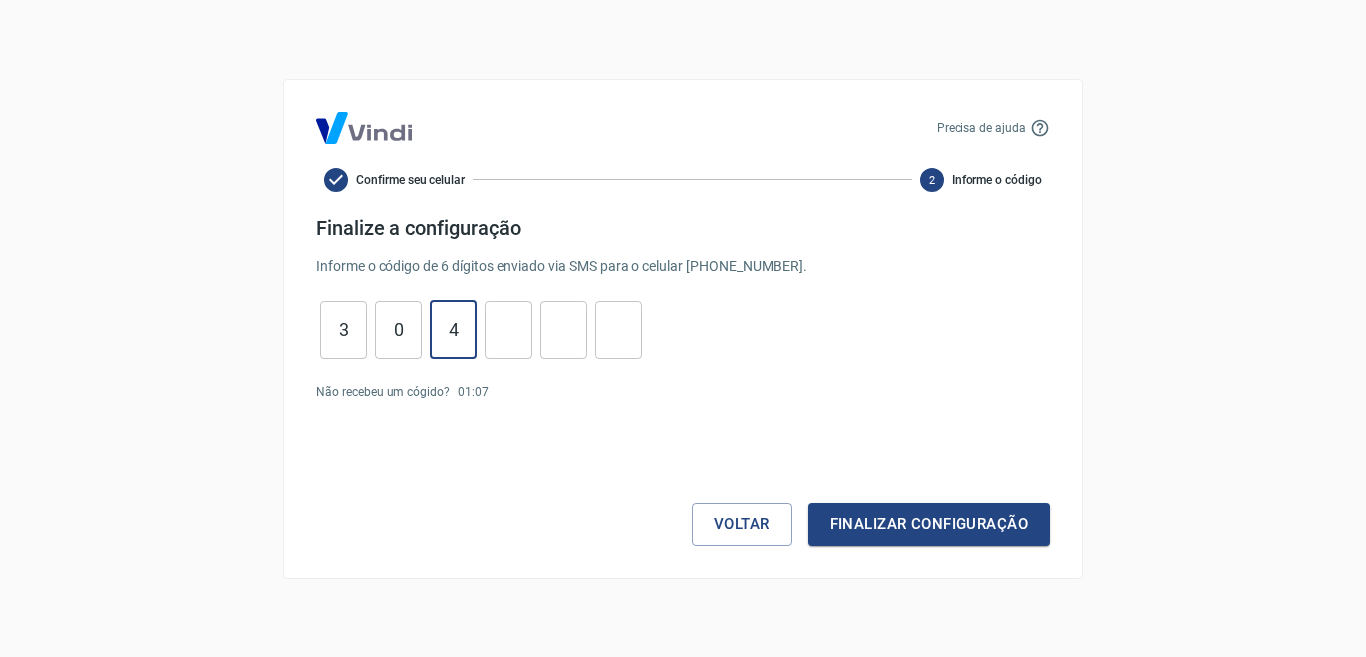 type on "4" 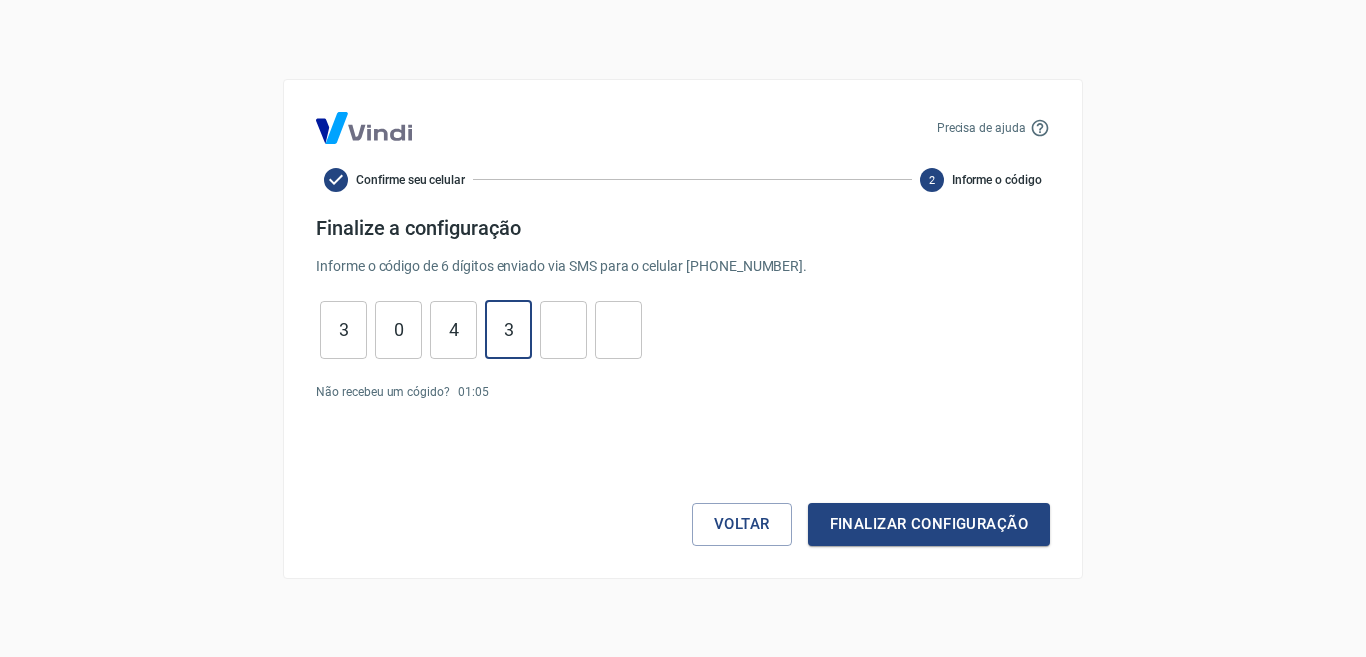 type on "3" 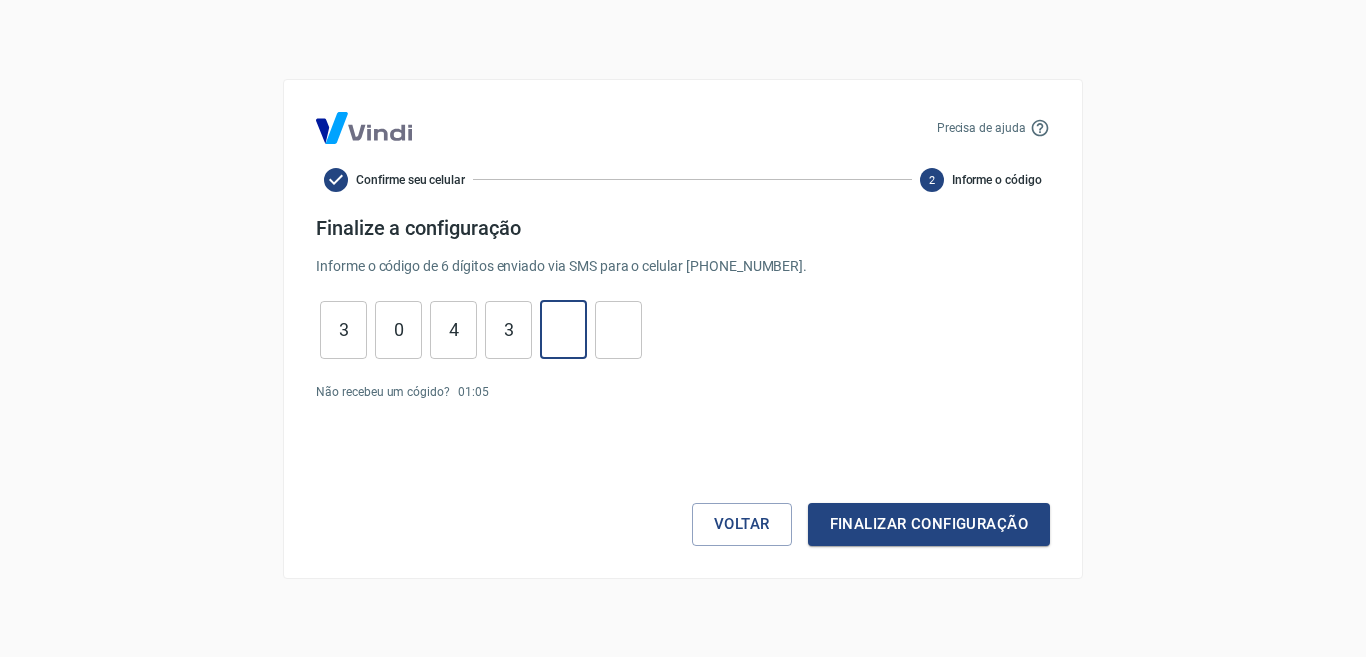 type on "5" 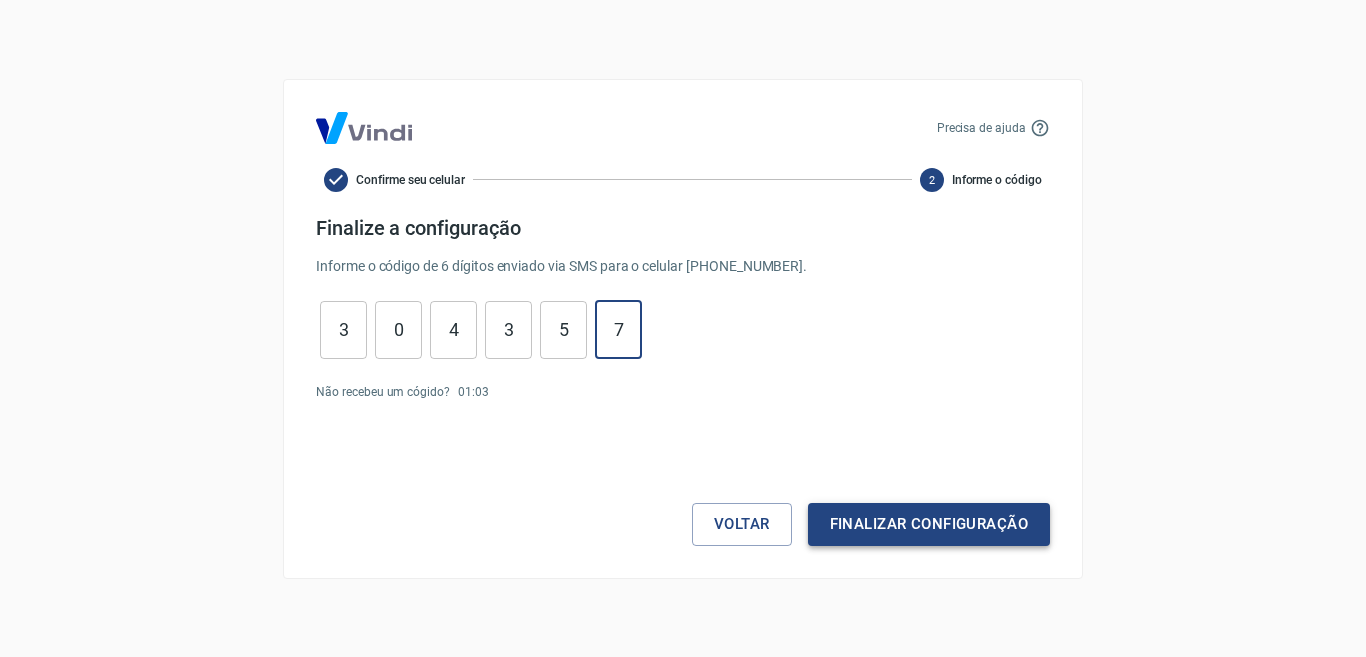 type on "7" 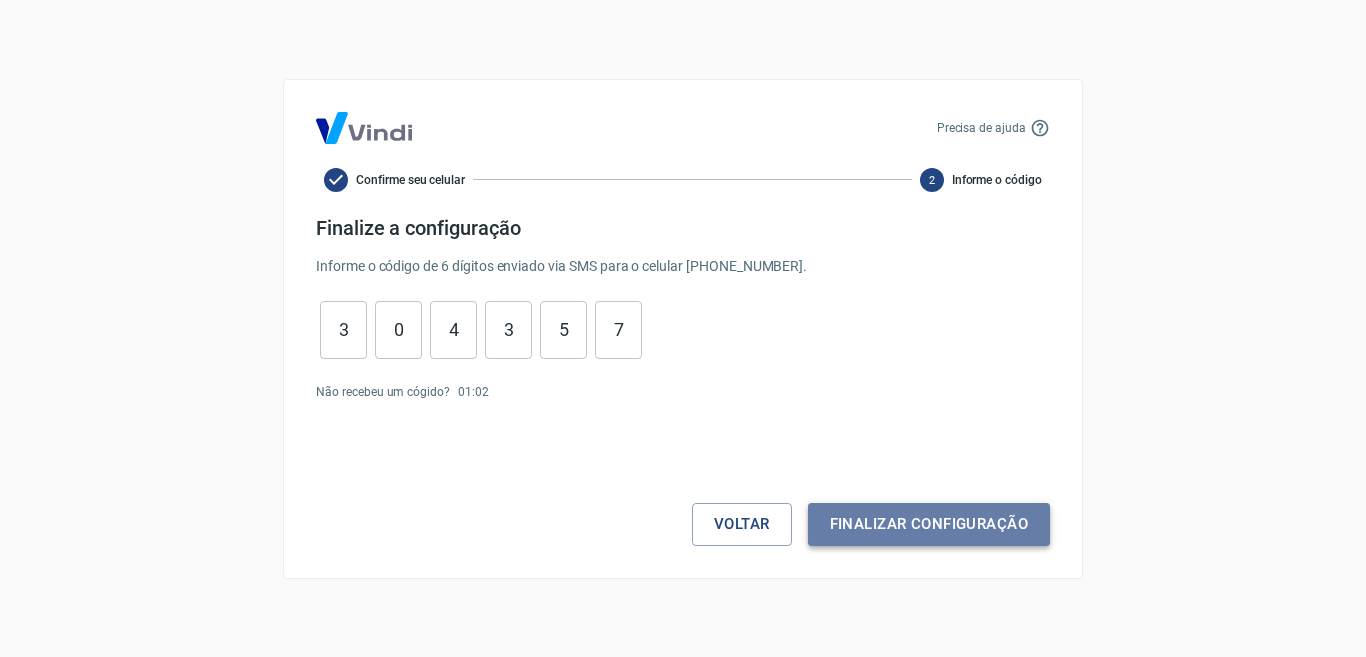 click on "Finalizar configuração" at bounding box center [929, 524] 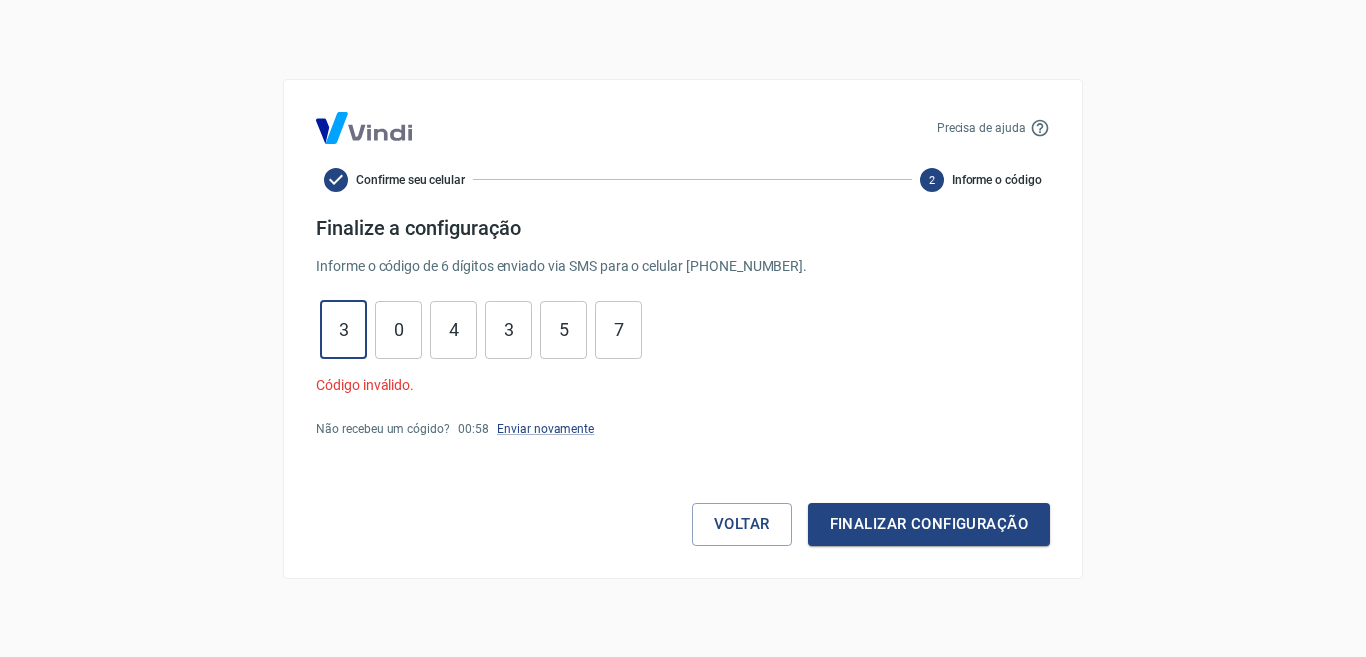 click on "3" at bounding box center [343, 329] 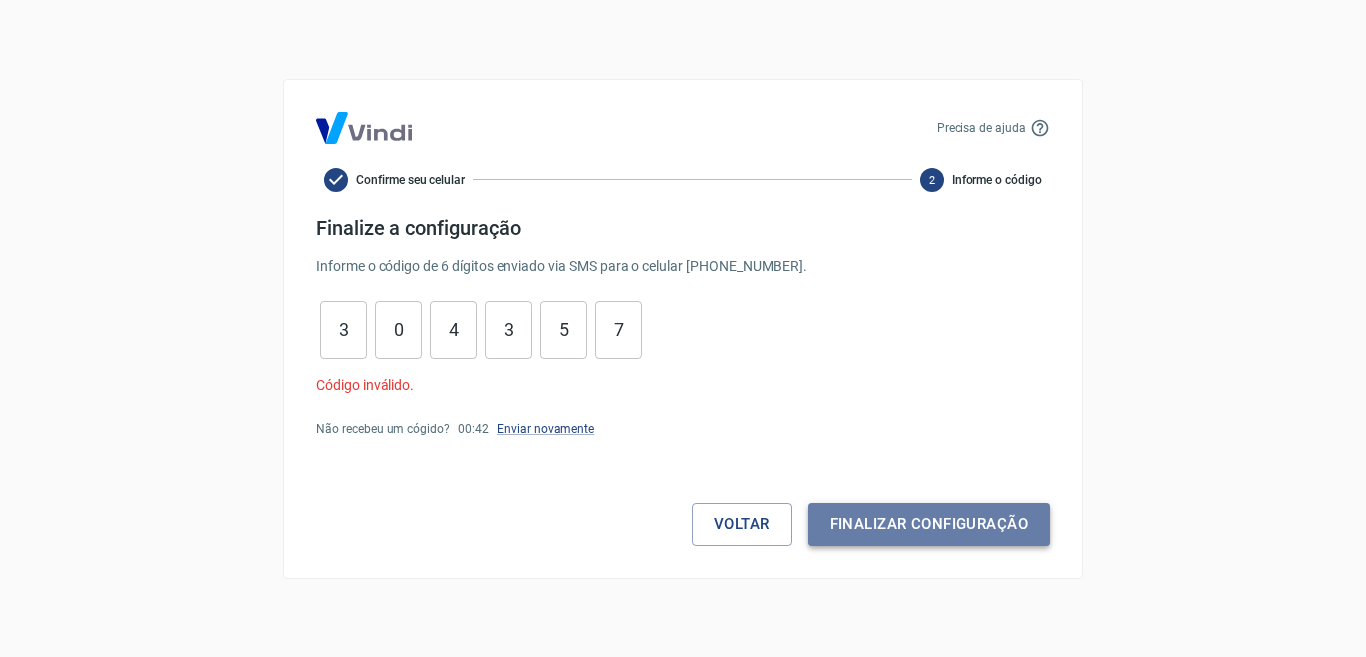 click on "Finalizar configuração" at bounding box center [929, 524] 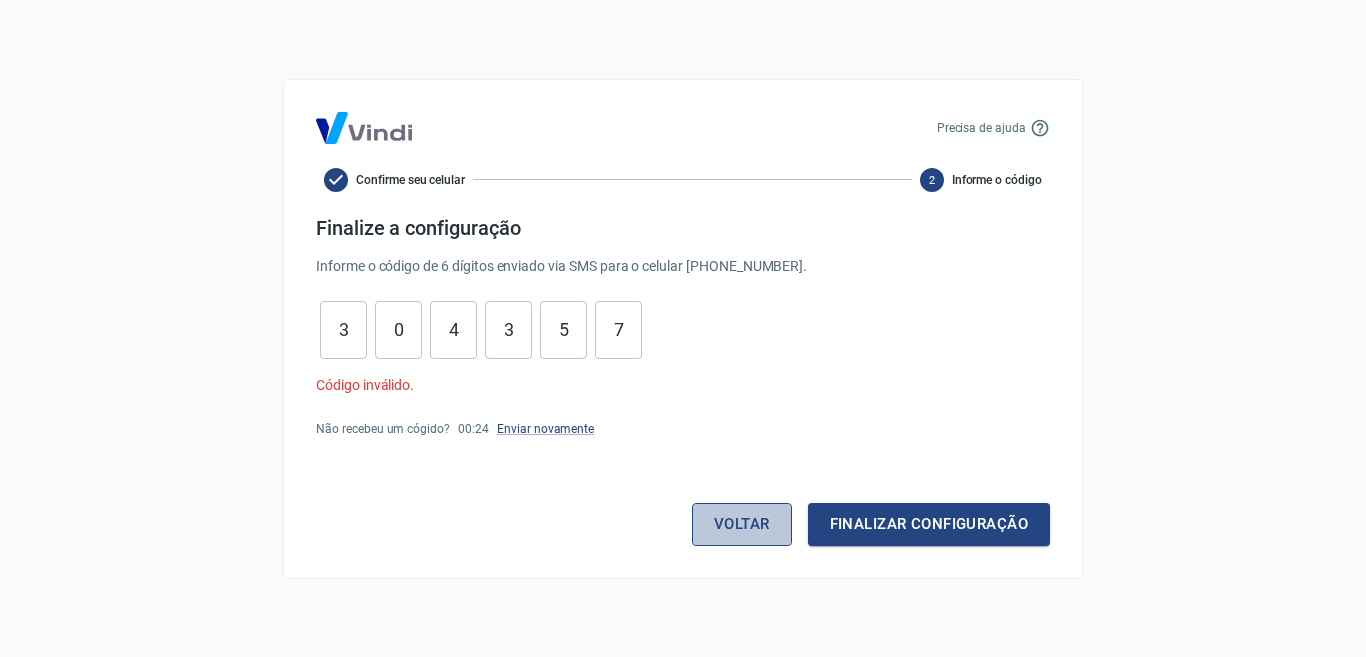 click on "Voltar" at bounding box center [742, 524] 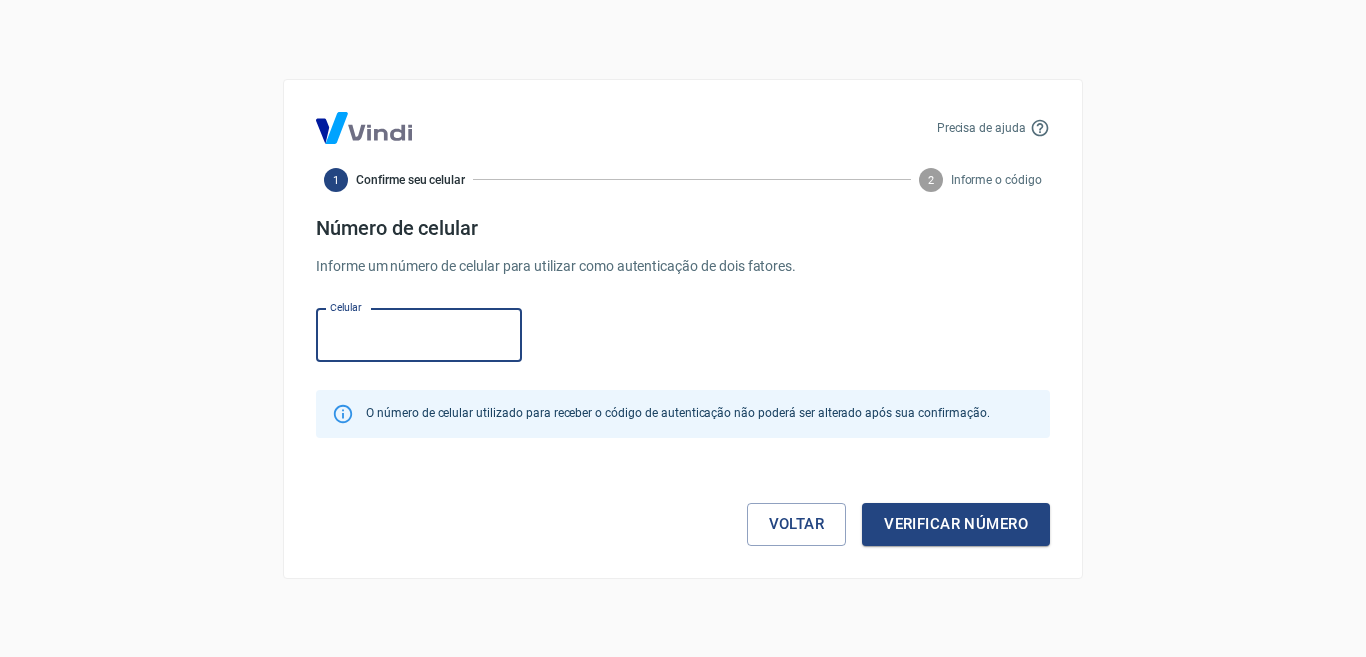 click on "Celular" at bounding box center (419, 335) 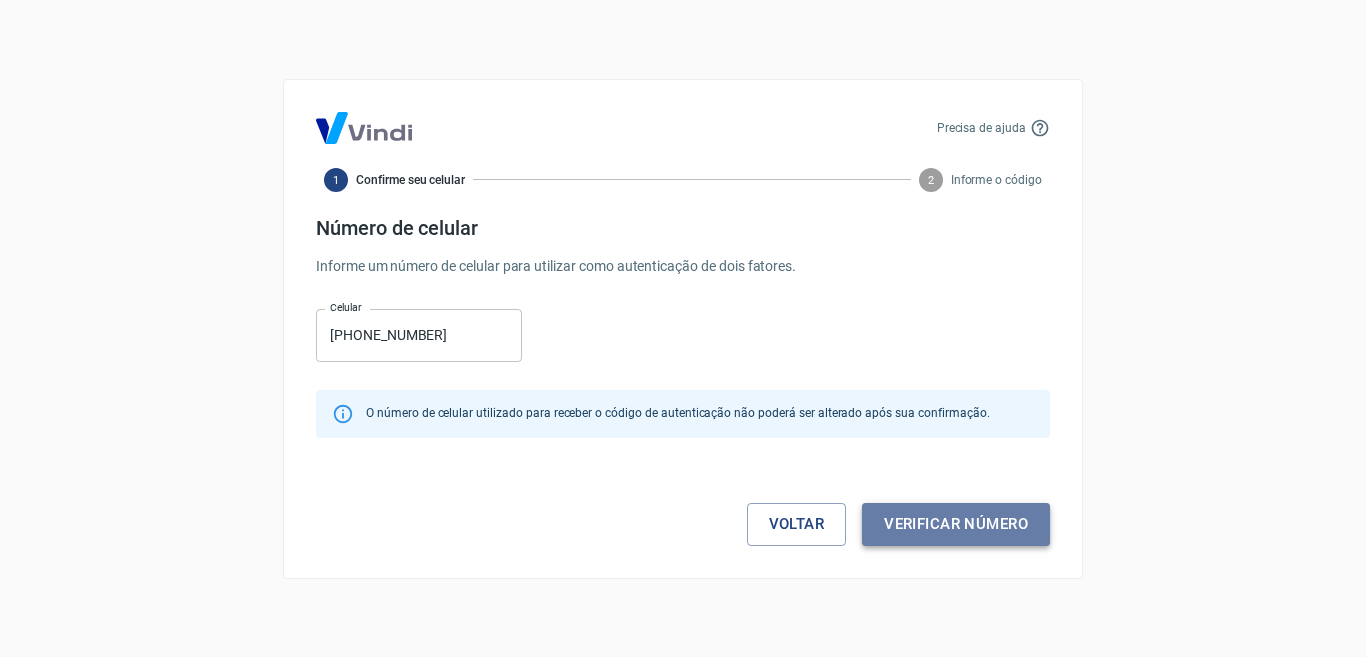 click on "Verificar número" at bounding box center [956, 524] 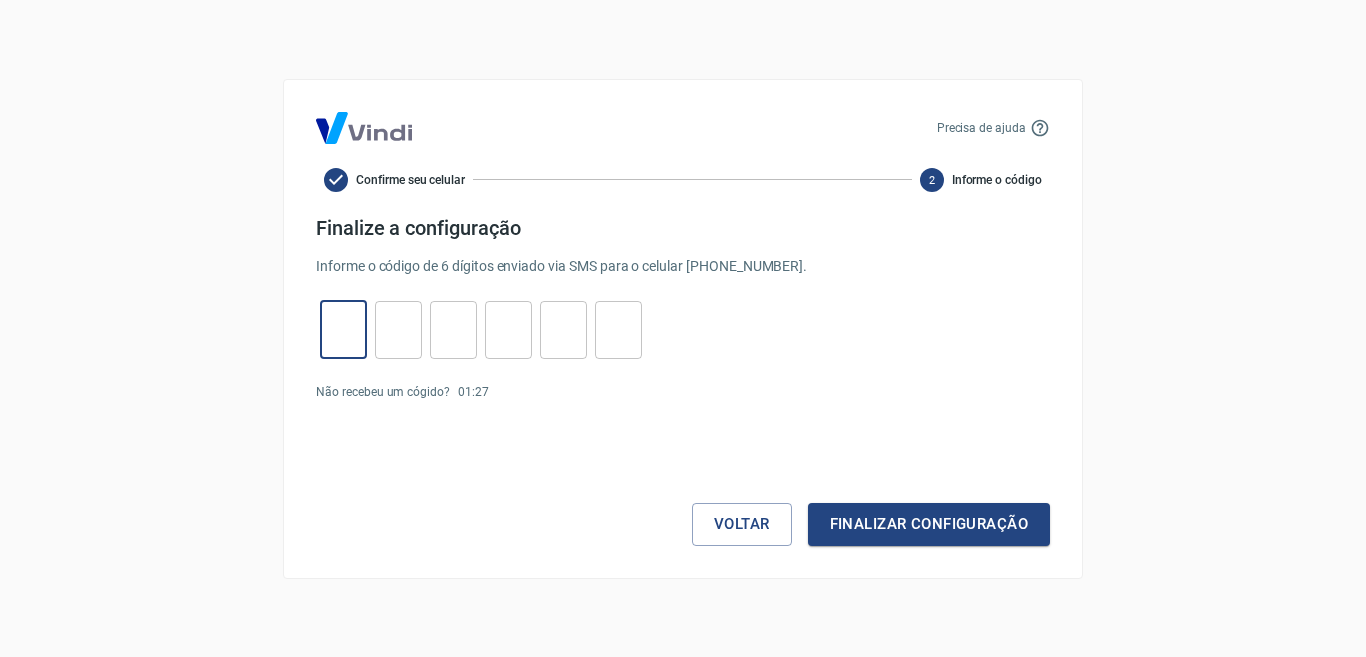 click at bounding box center [343, 329] 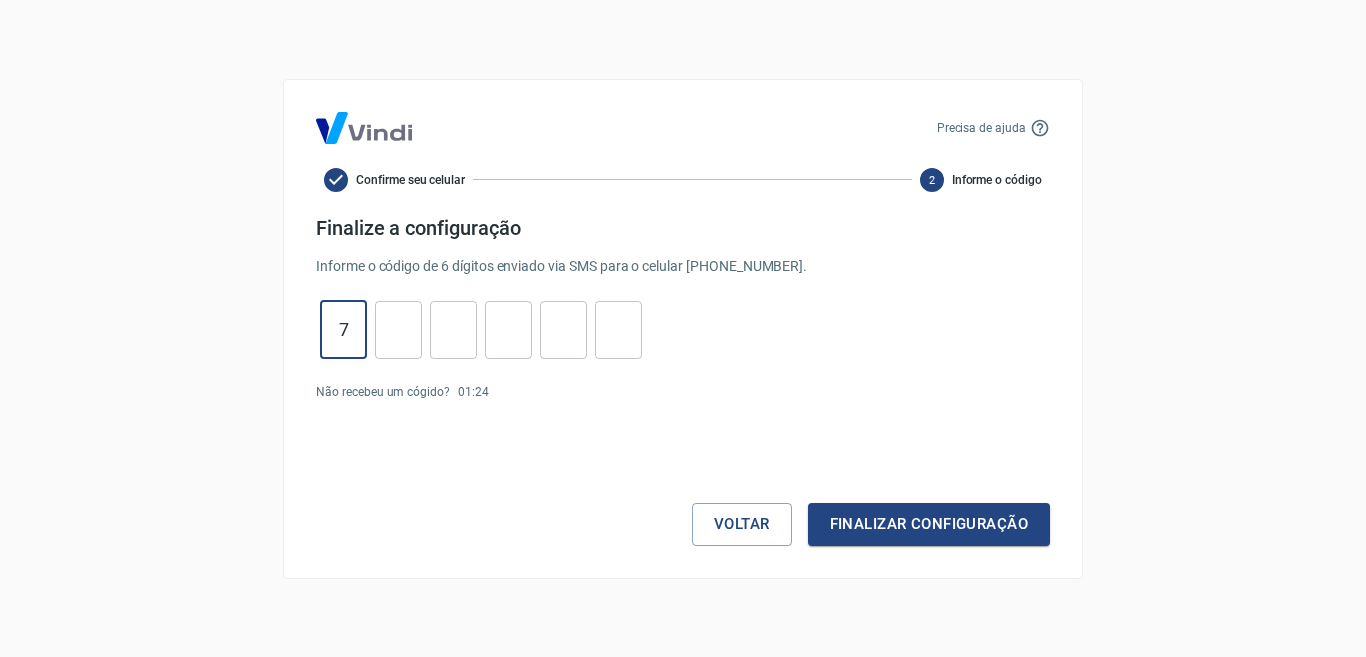 type on "7" 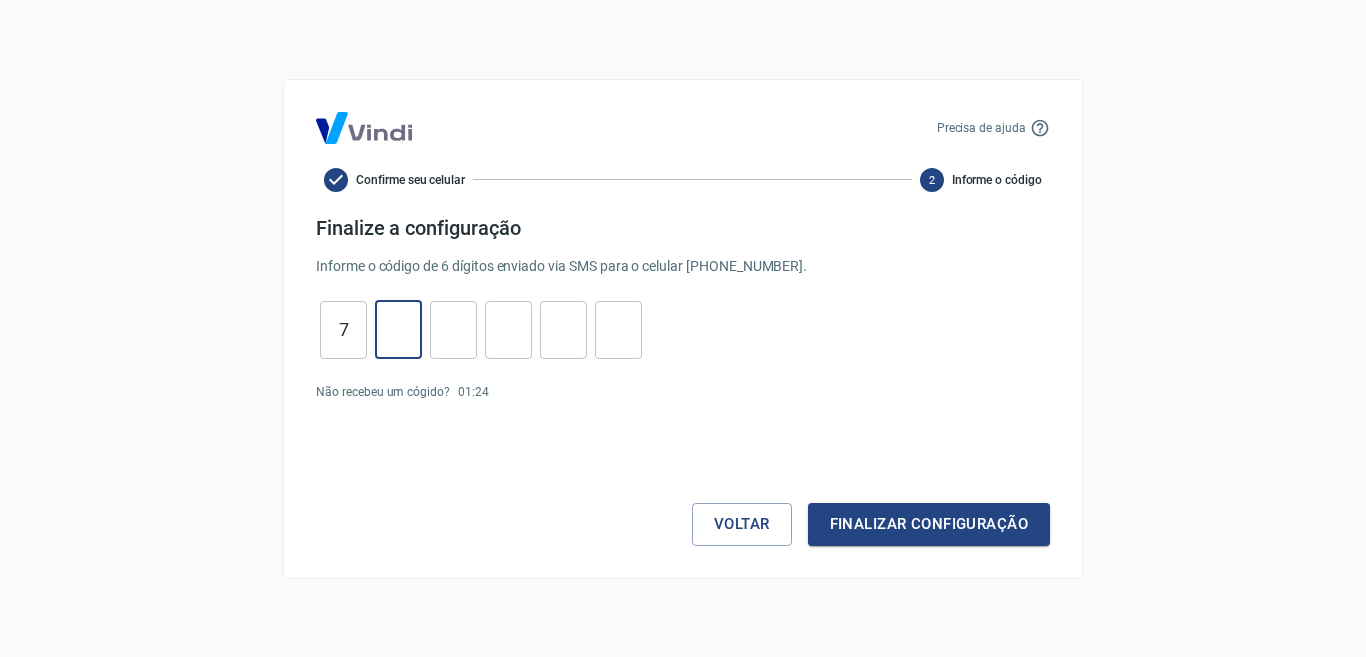 type on "8" 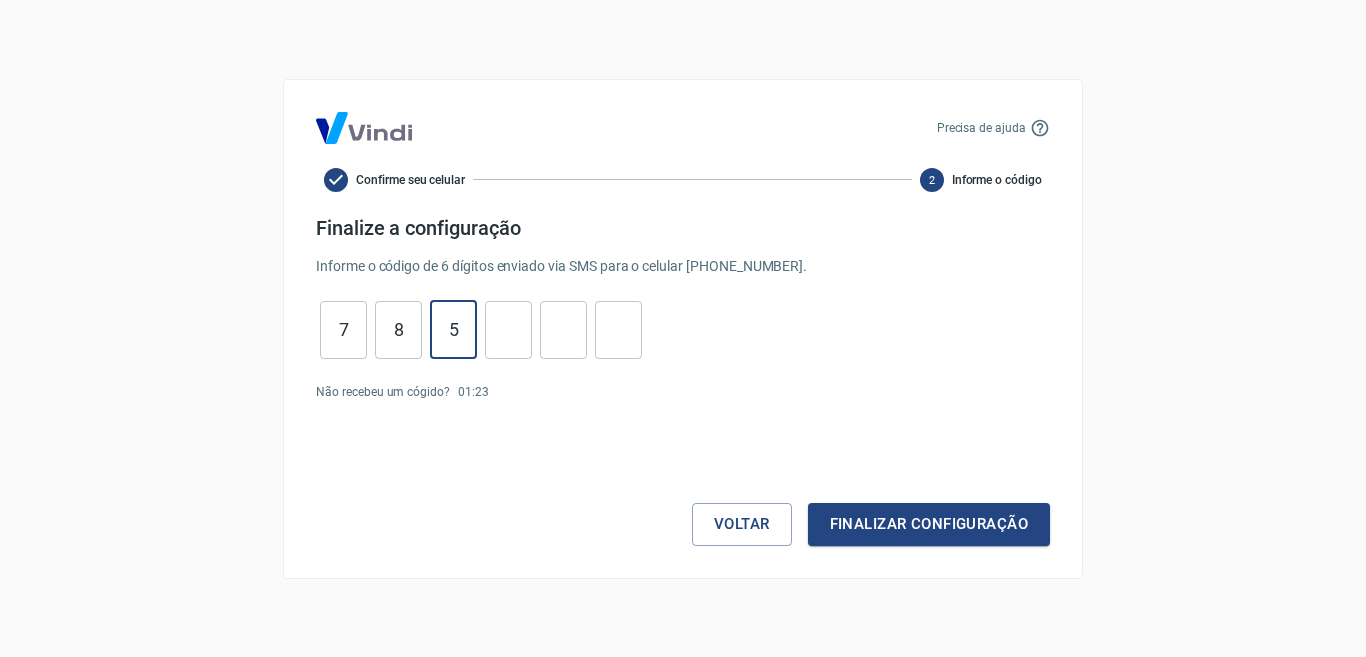 type on "5" 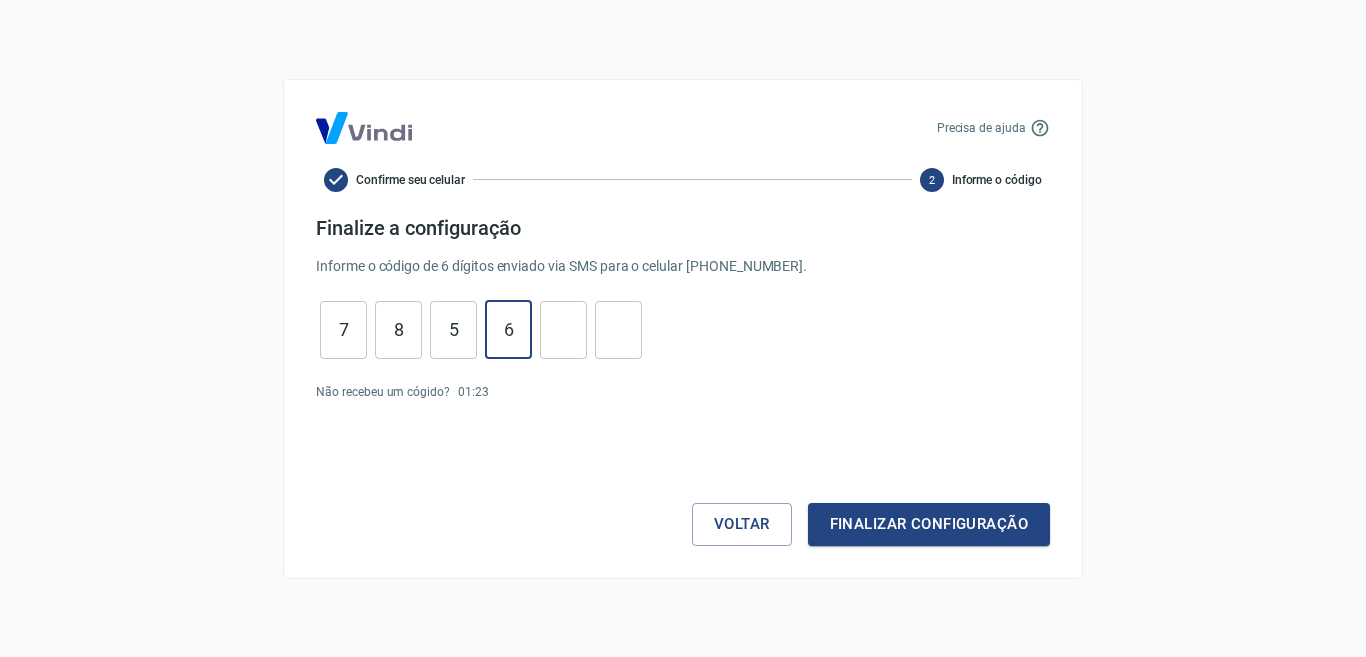 type on "6" 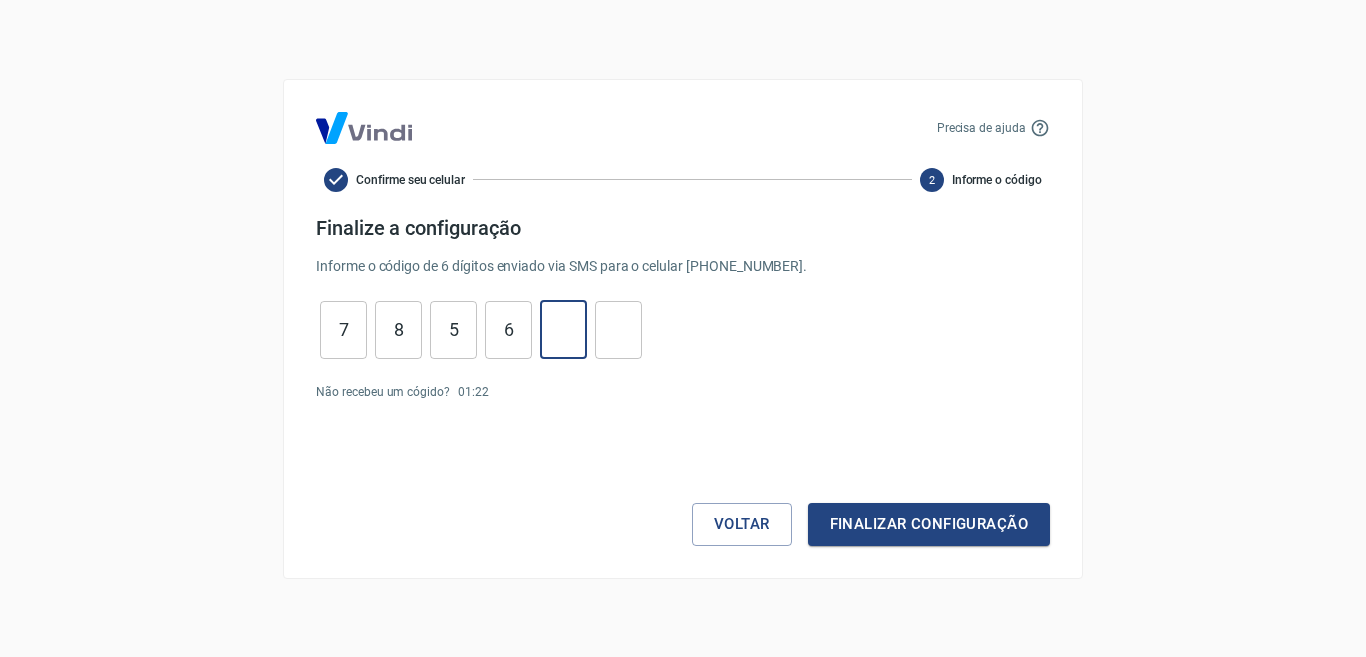 type on "4" 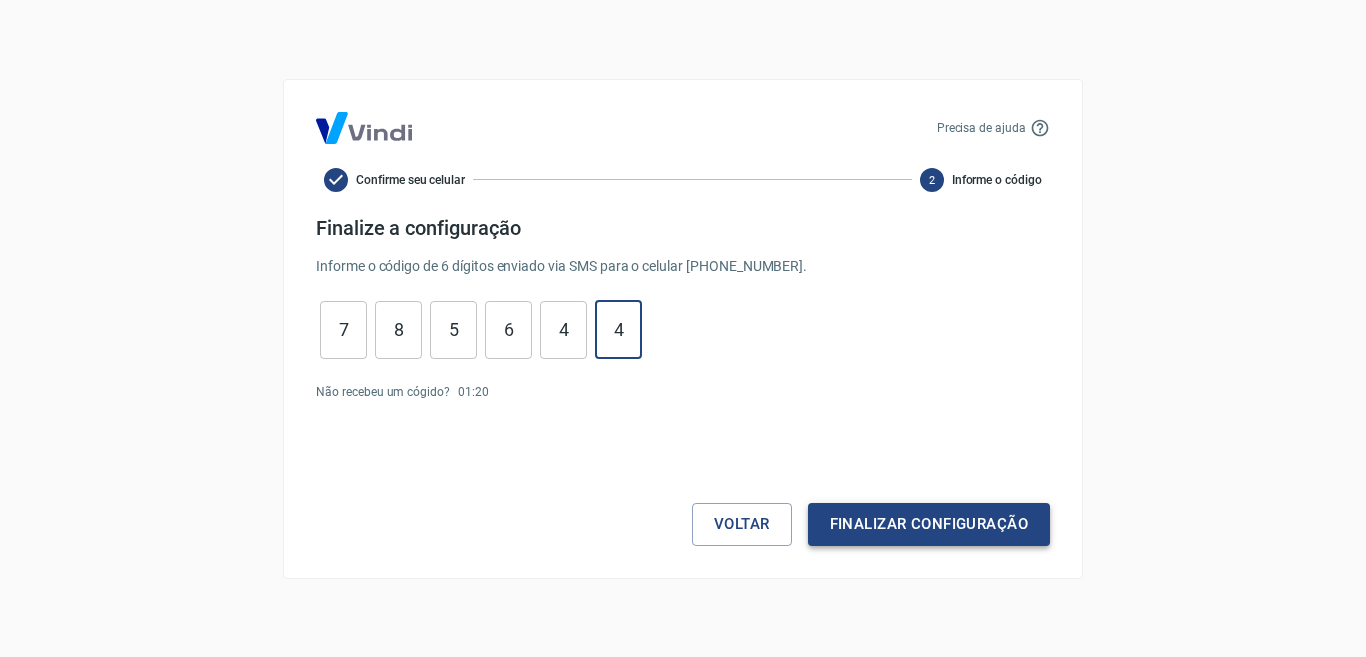 type on "4" 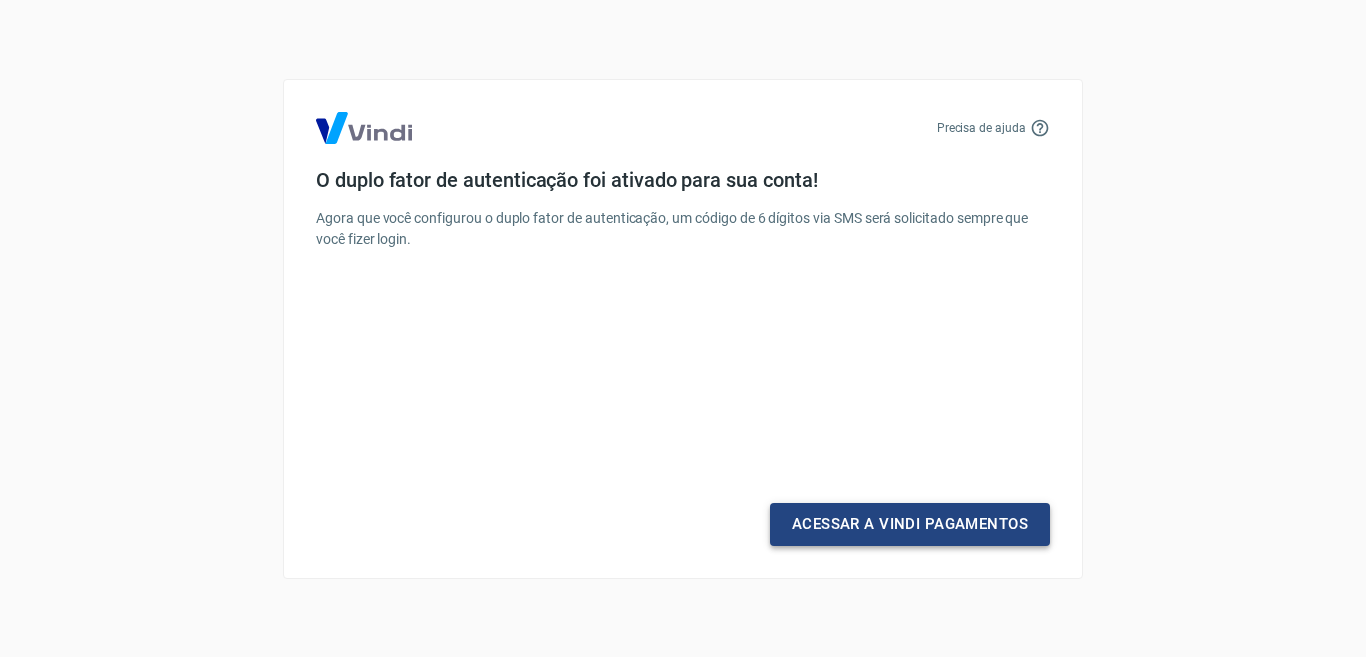 click on "Acessar a Vindi Pagamentos" at bounding box center [910, 524] 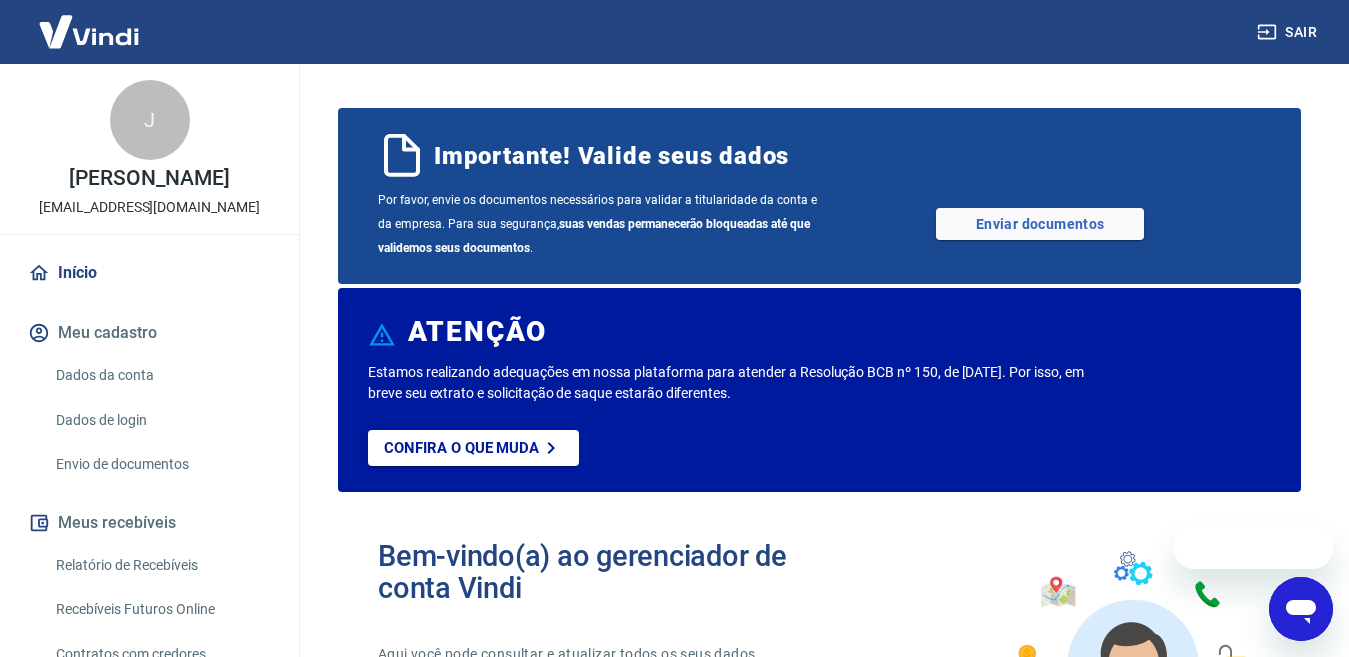 scroll, scrollTop: 0, scrollLeft: 0, axis: both 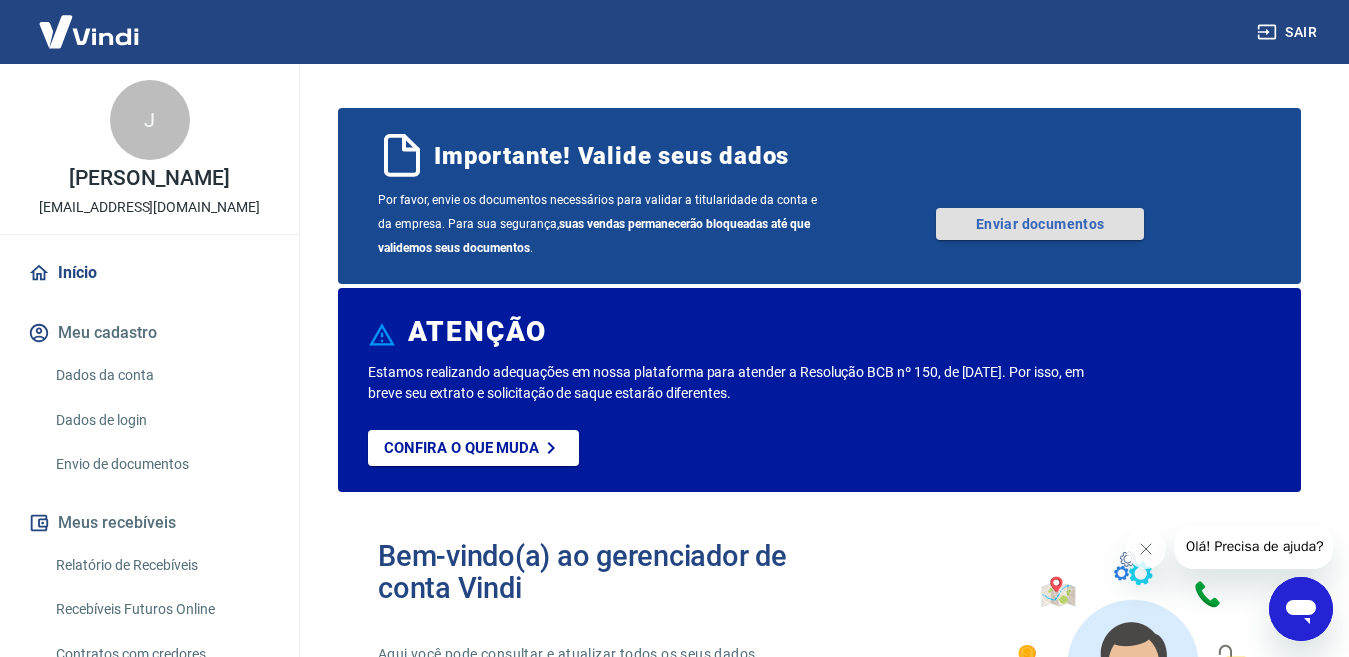 click on "Enviar documentos" at bounding box center (1040, 224) 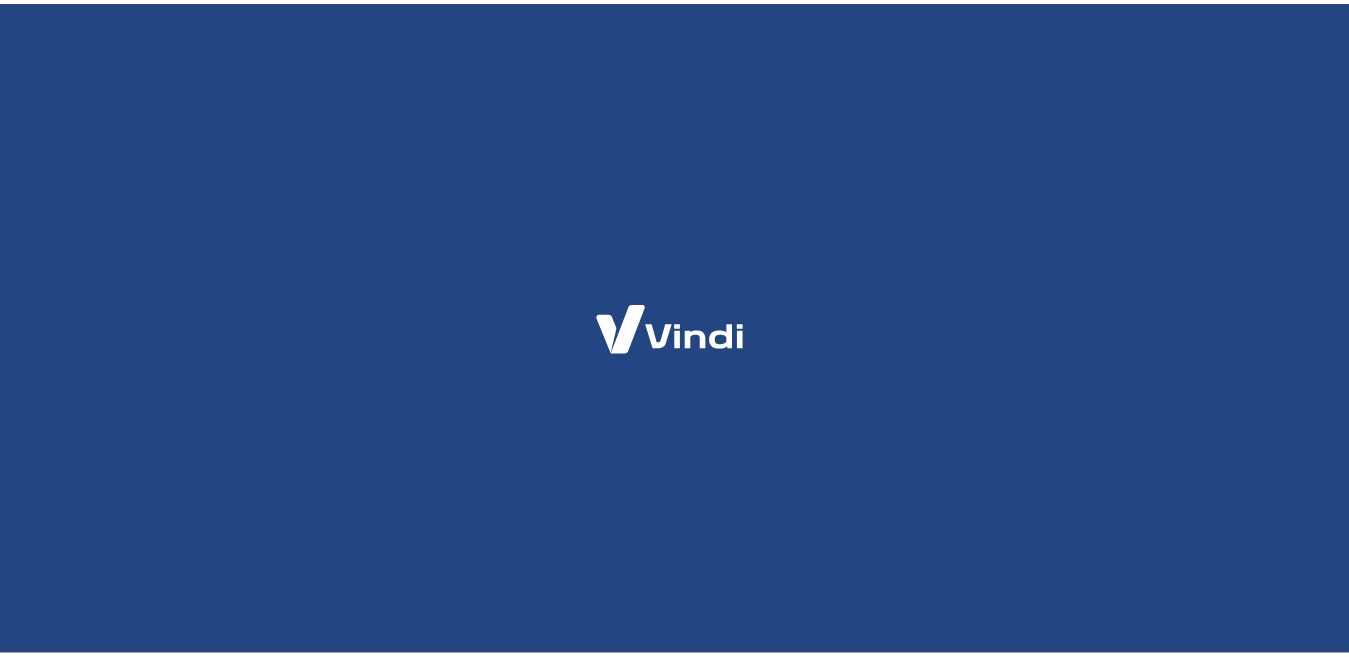 scroll, scrollTop: 0, scrollLeft: 0, axis: both 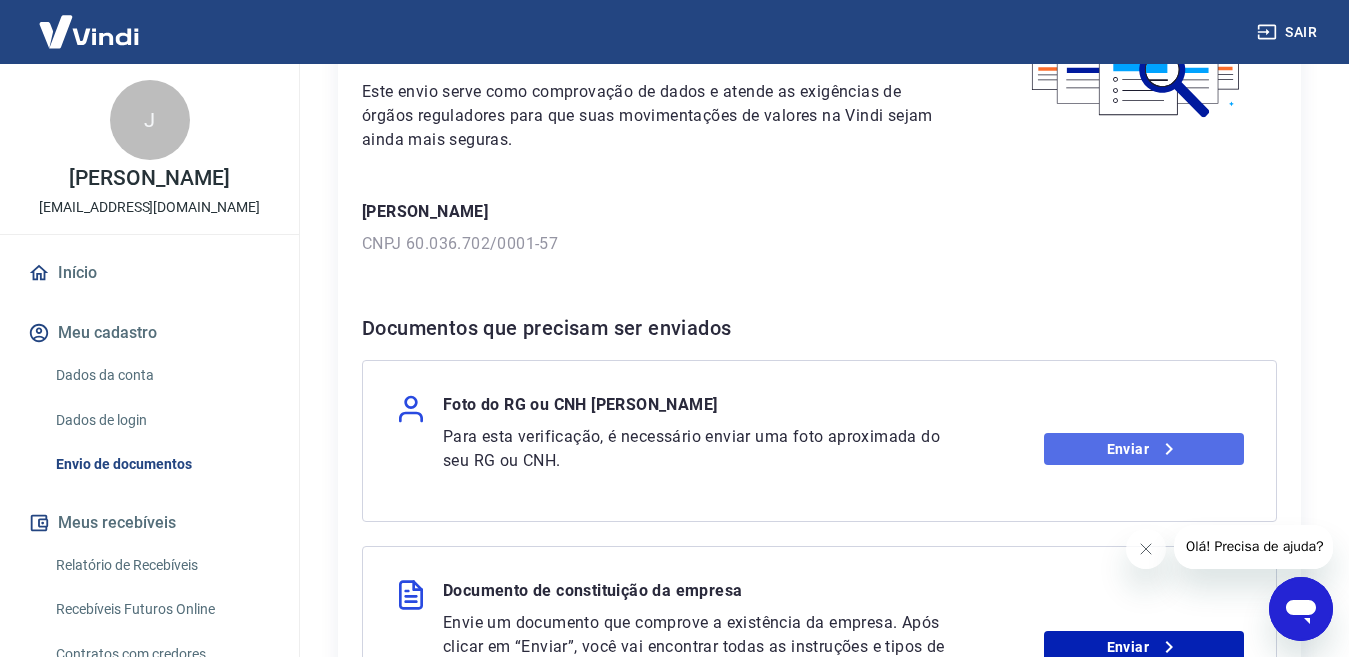 click on "Enviar" at bounding box center [1144, 449] 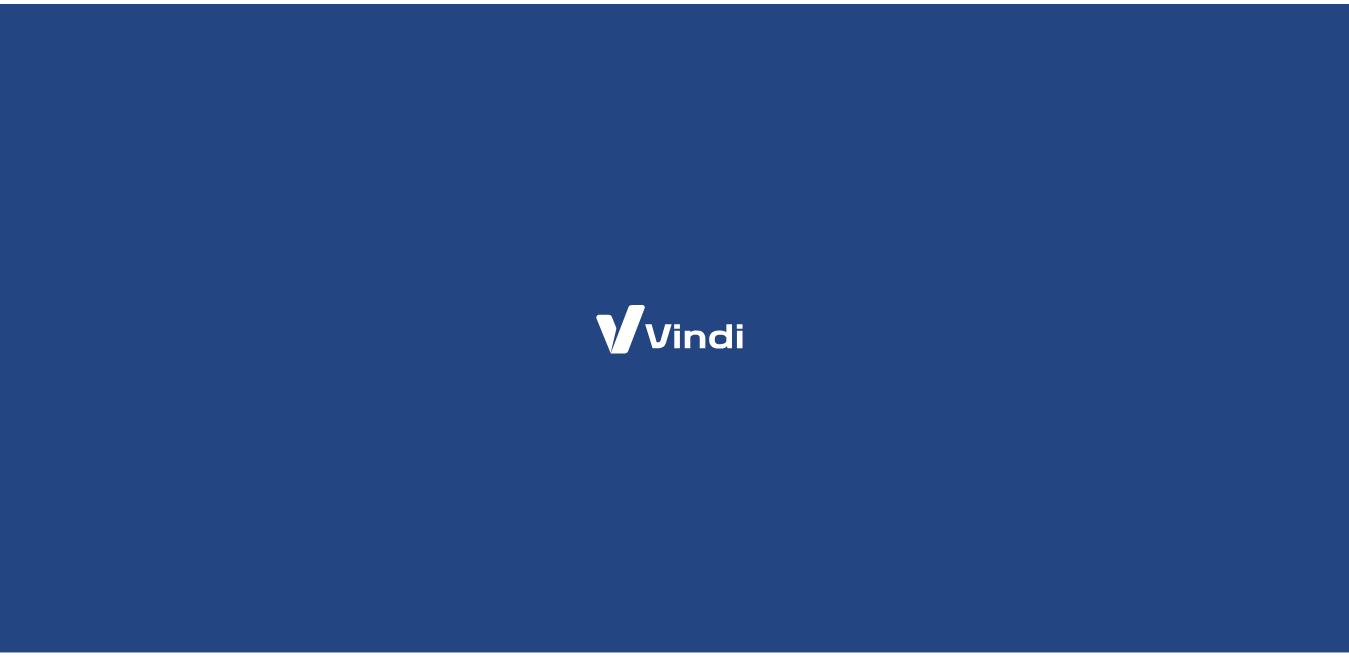 scroll, scrollTop: 0, scrollLeft: 0, axis: both 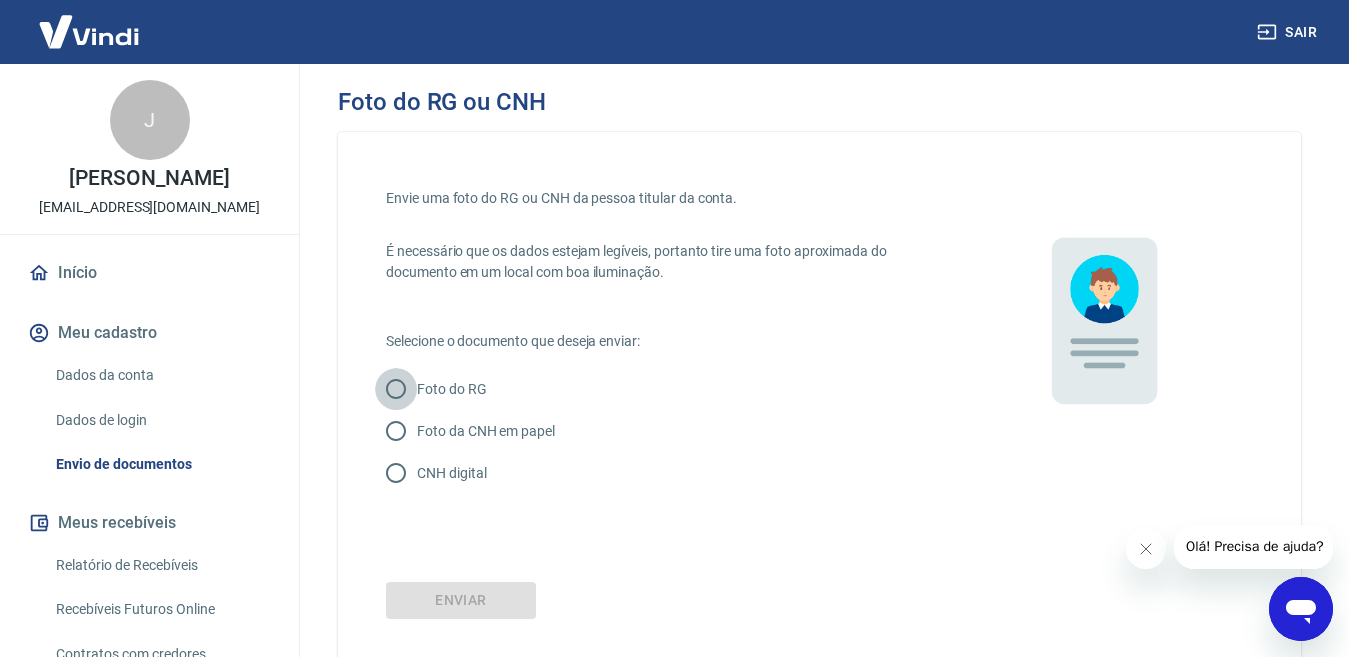 click on "Foto do RG" at bounding box center [396, 389] 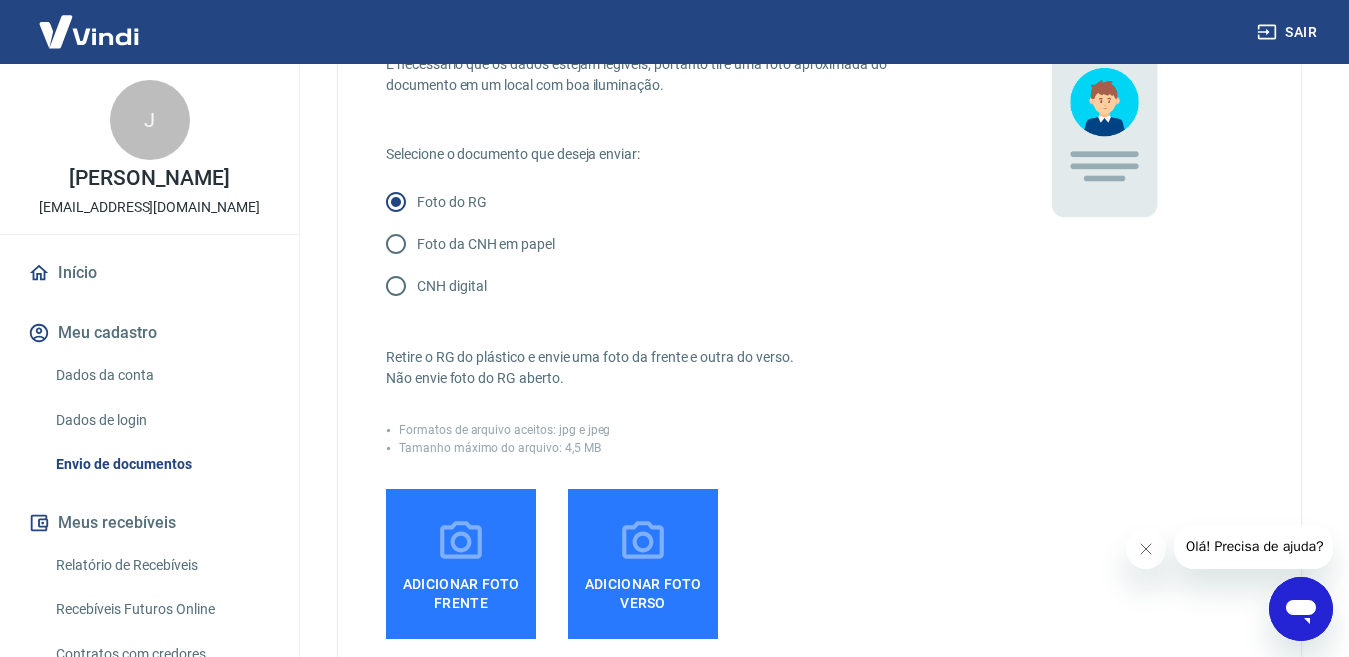 scroll, scrollTop: 200, scrollLeft: 0, axis: vertical 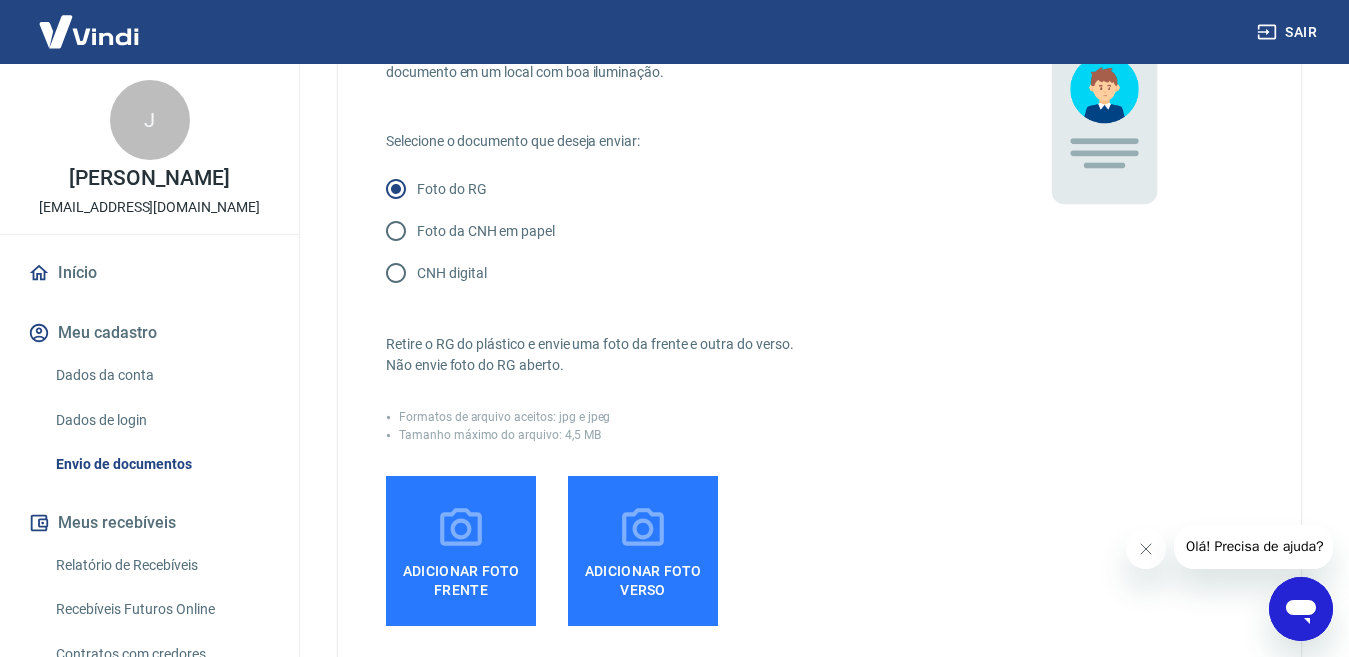 click 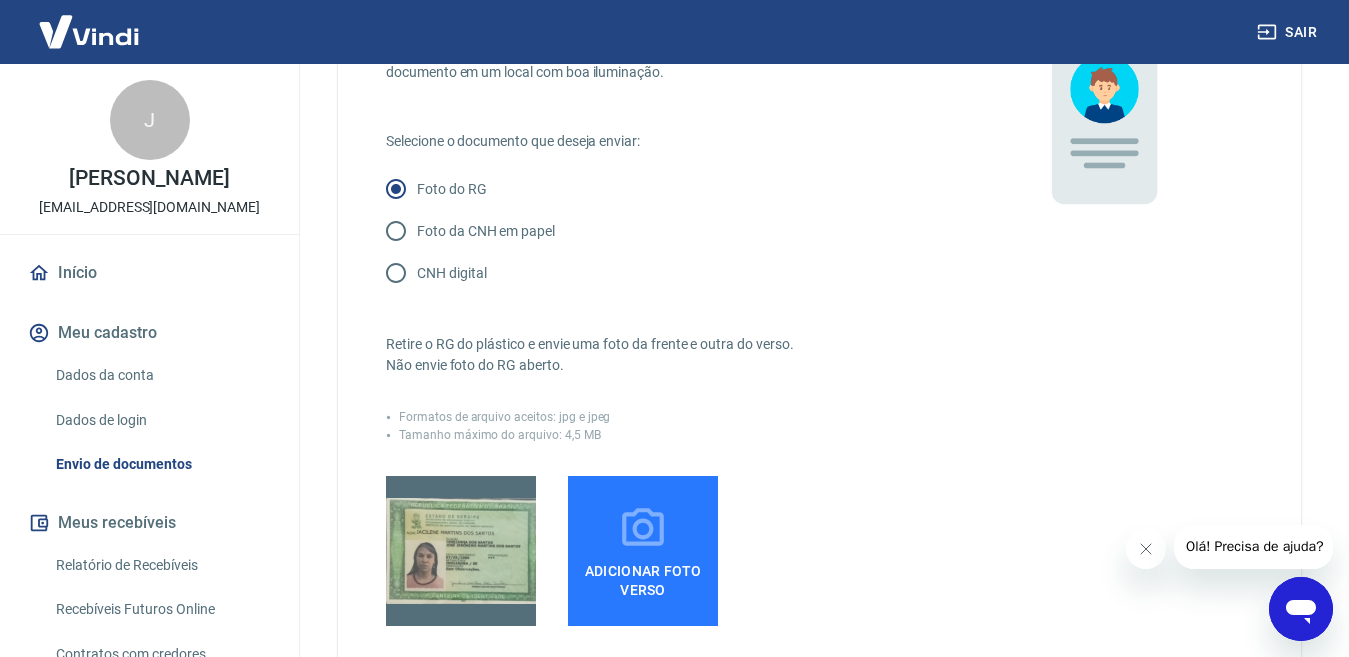 click 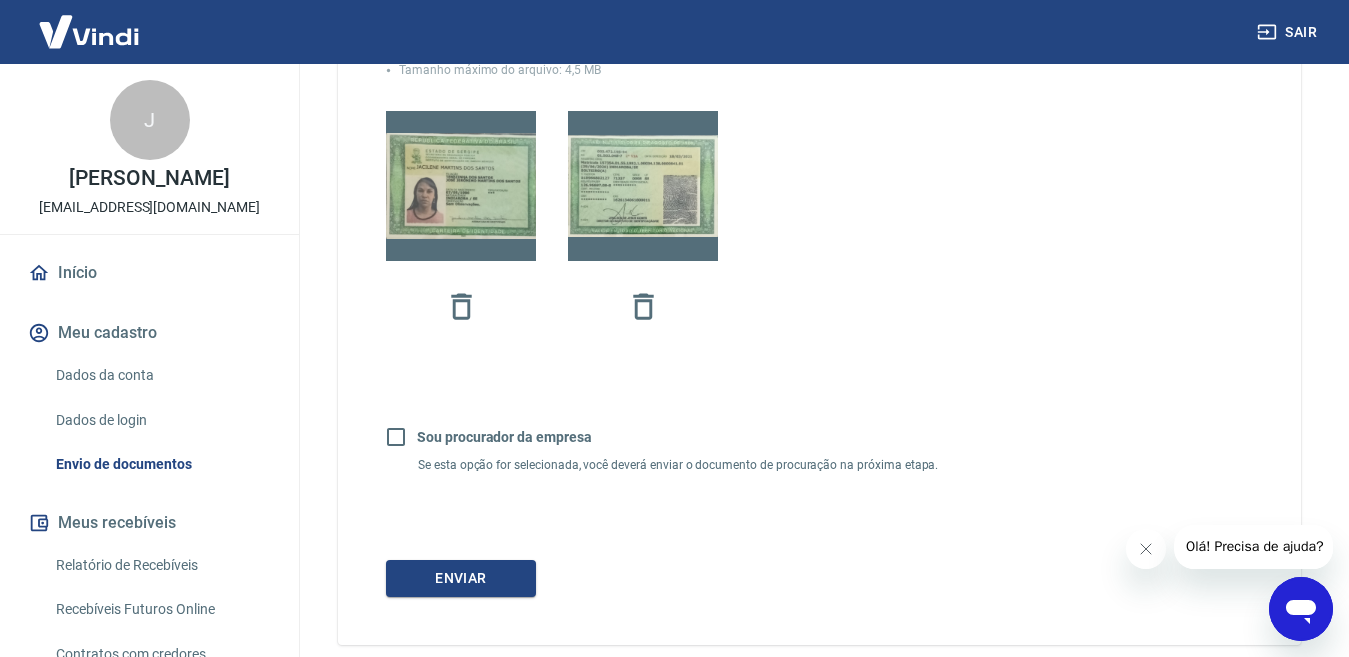 scroll, scrollTop: 600, scrollLeft: 0, axis: vertical 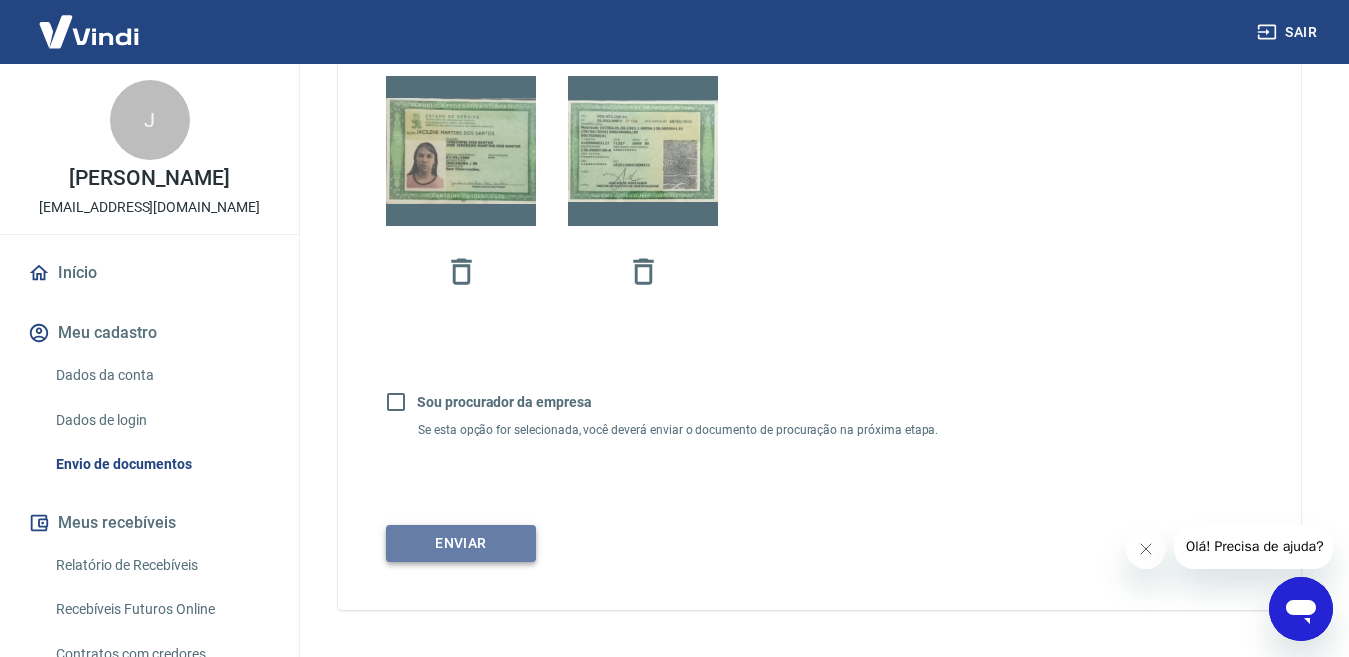 click on "Enviar" at bounding box center (461, 543) 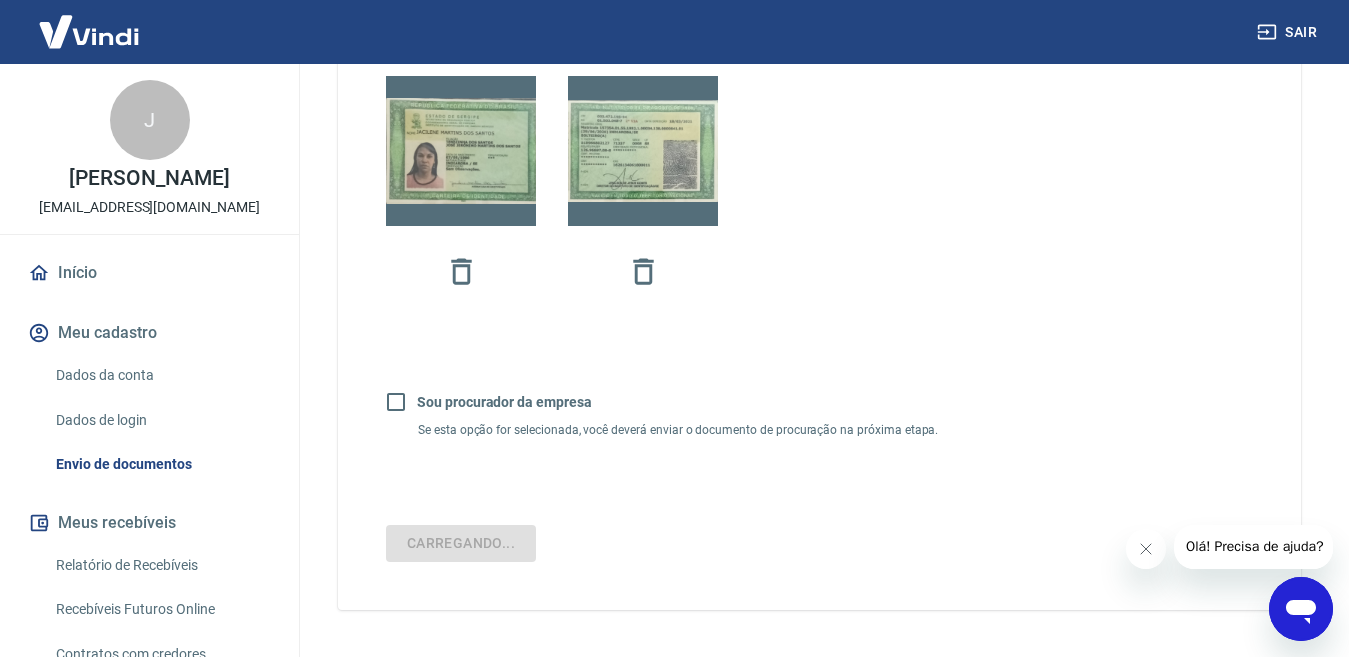 scroll, scrollTop: 535, scrollLeft: 0, axis: vertical 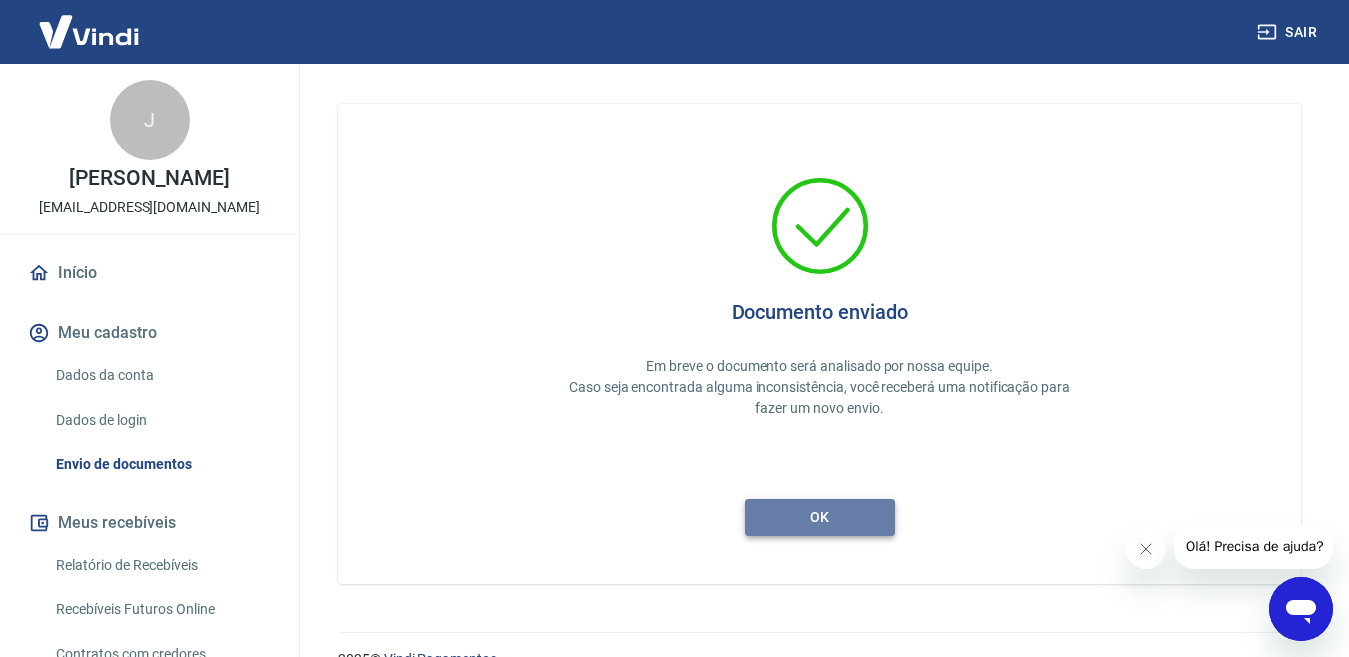 click on "ok" at bounding box center (820, 517) 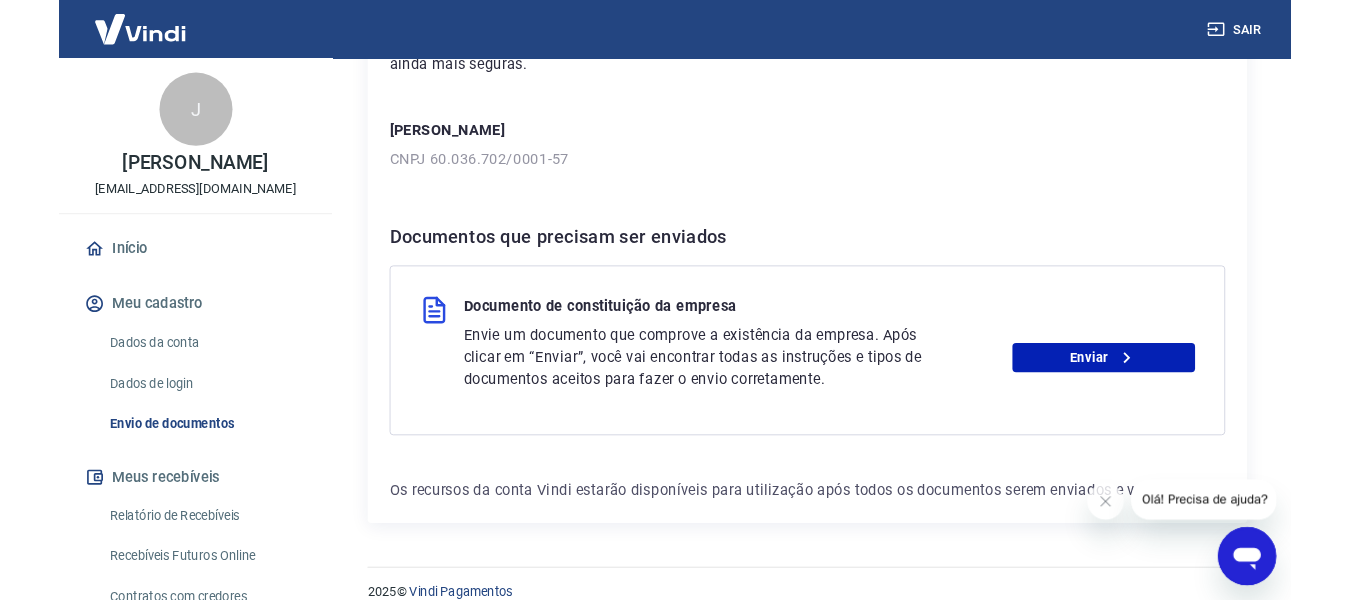 scroll, scrollTop: 295, scrollLeft: 0, axis: vertical 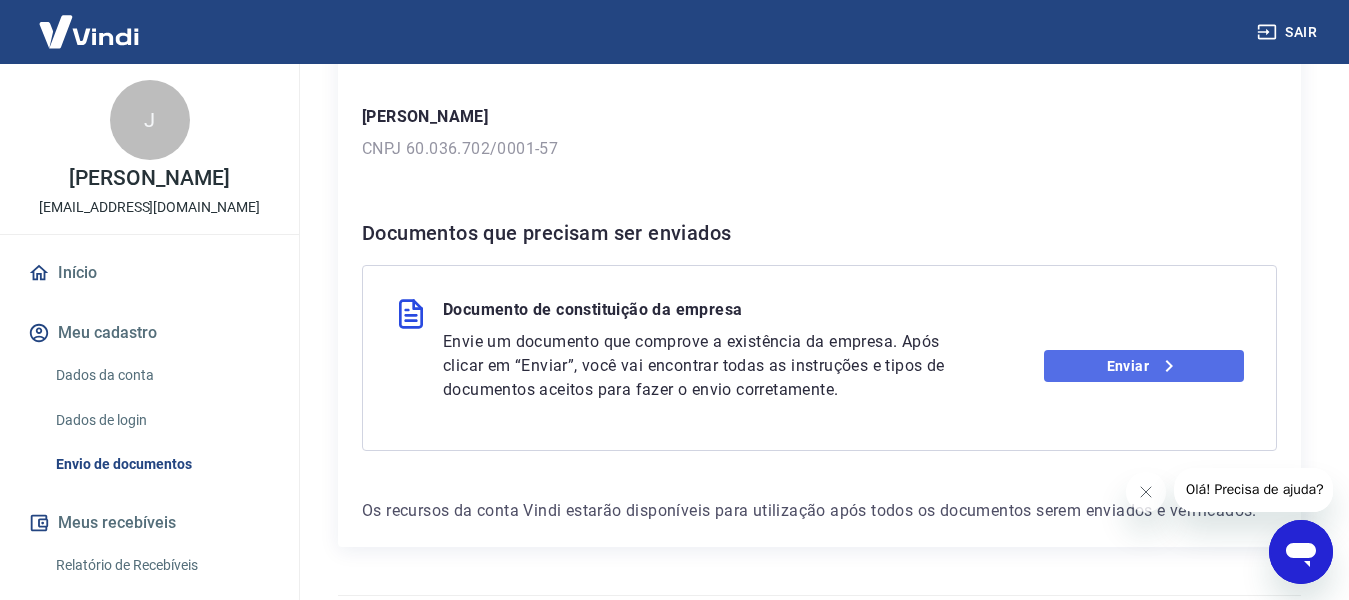 click on "Enviar" at bounding box center [1144, 366] 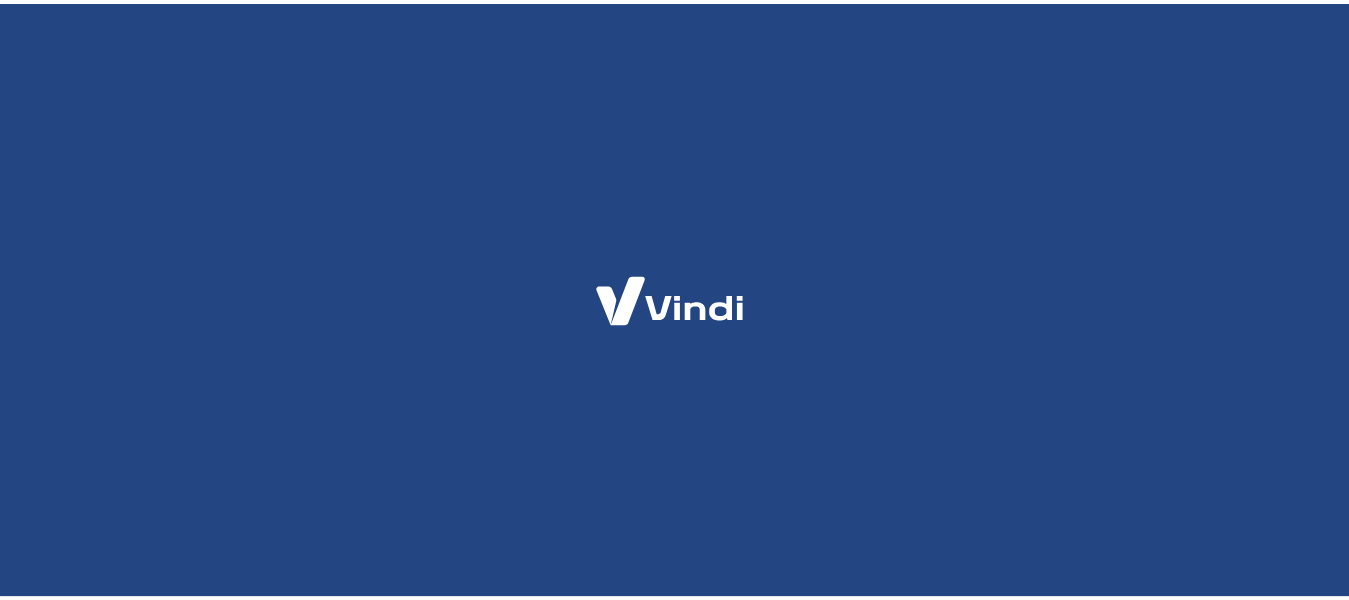 scroll, scrollTop: 0, scrollLeft: 0, axis: both 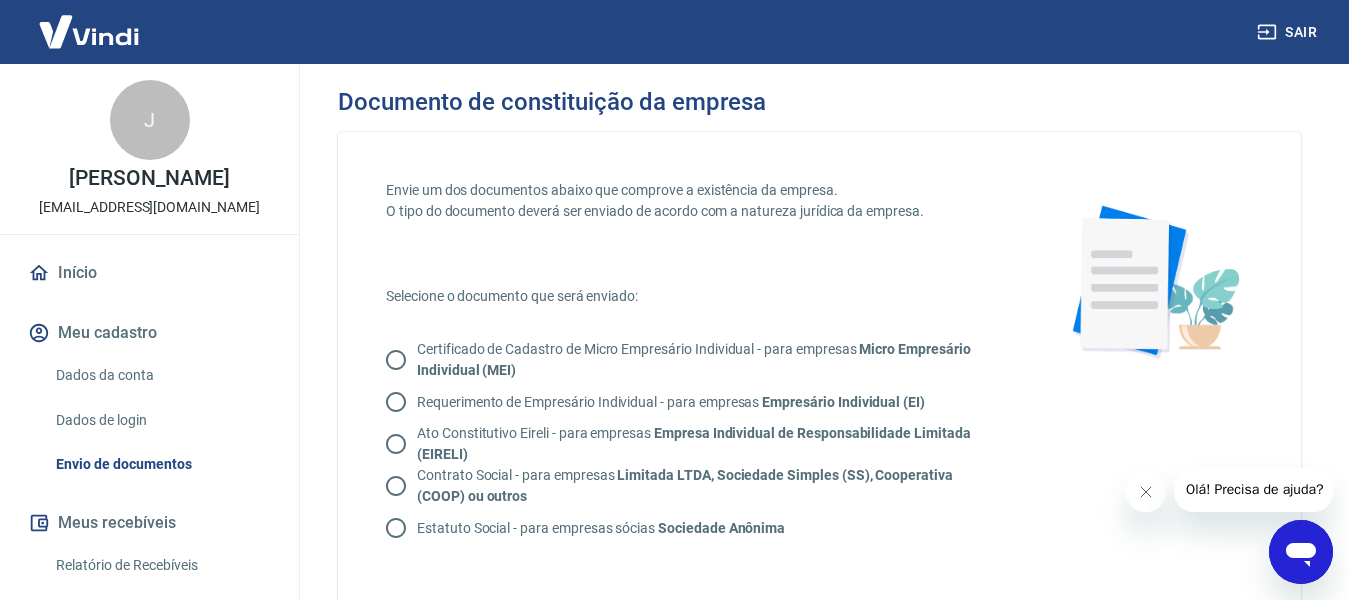 click on "Certificado de Cadastro de Micro Empresário Individual - para empresas   Micro Empresário Individual (MEI)" at bounding box center (396, 360) 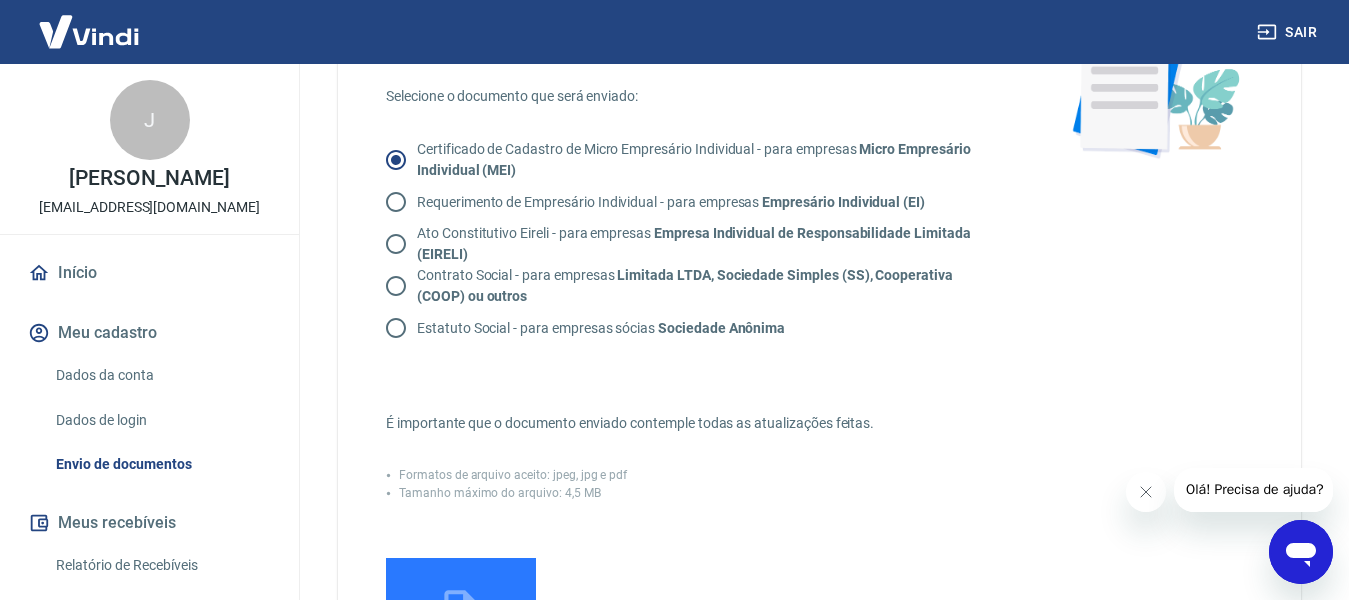 scroll, scrollTop: 300, scrollLeft: 0, axis: vertical 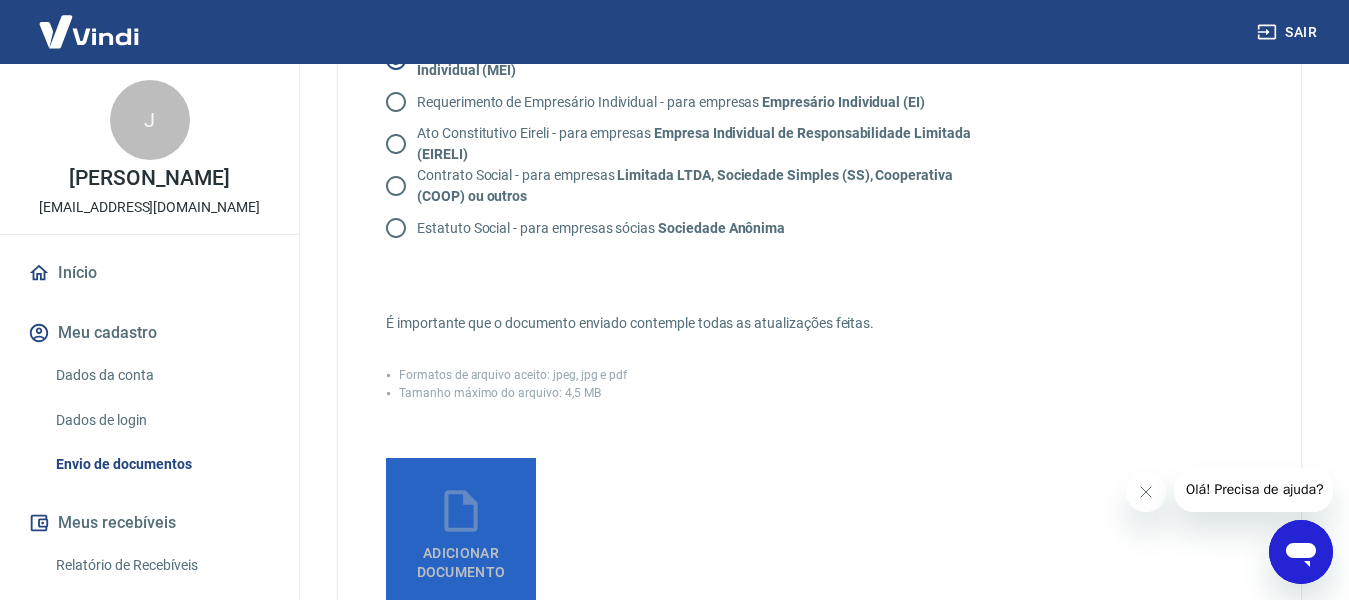 click 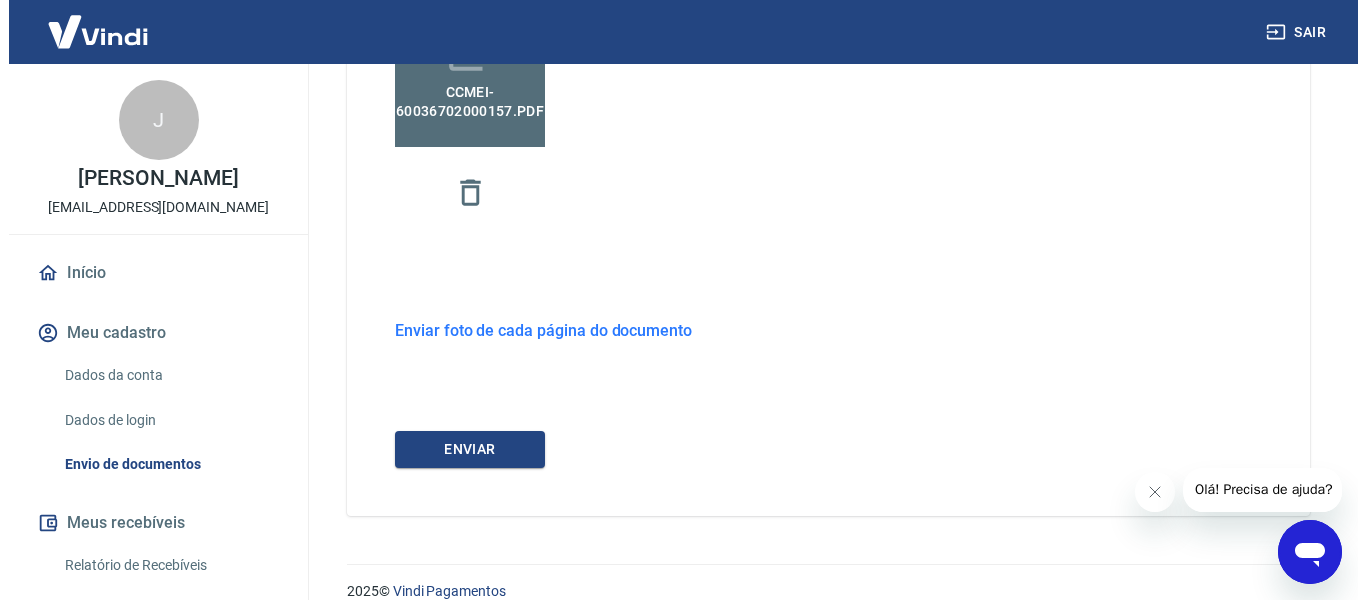scroll, scrollTop: 787, scrollLeft: 0, axis: vertical 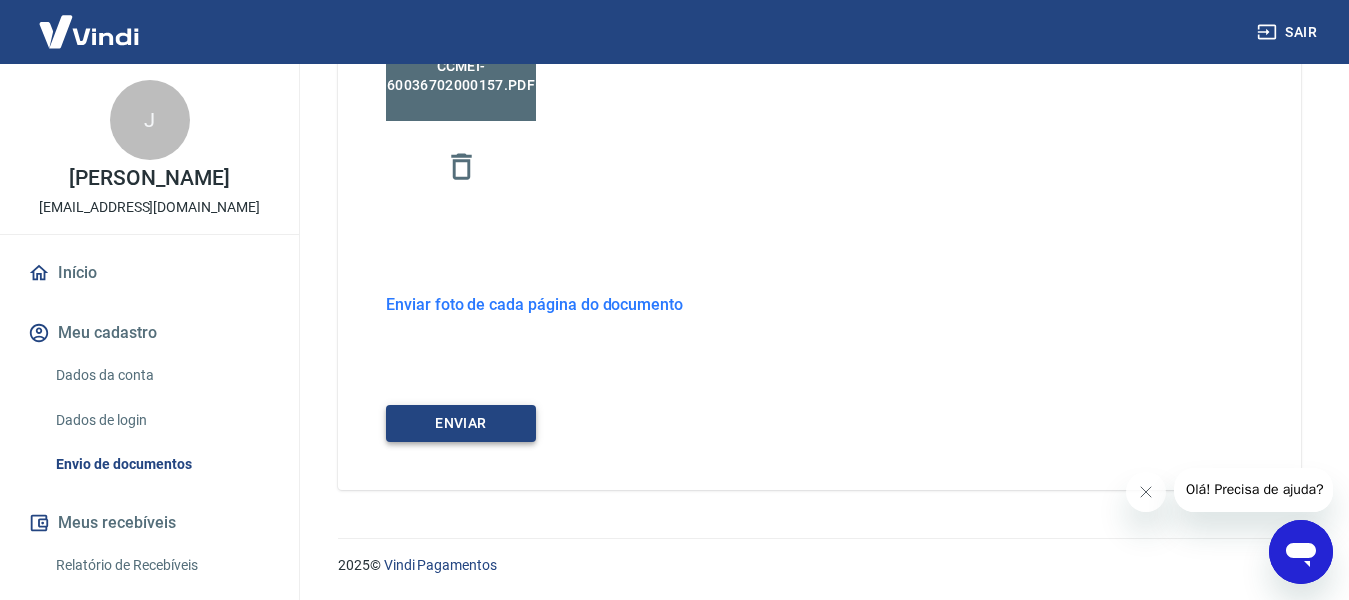 click on "ENVIAR" at bounding box center (461, 423) 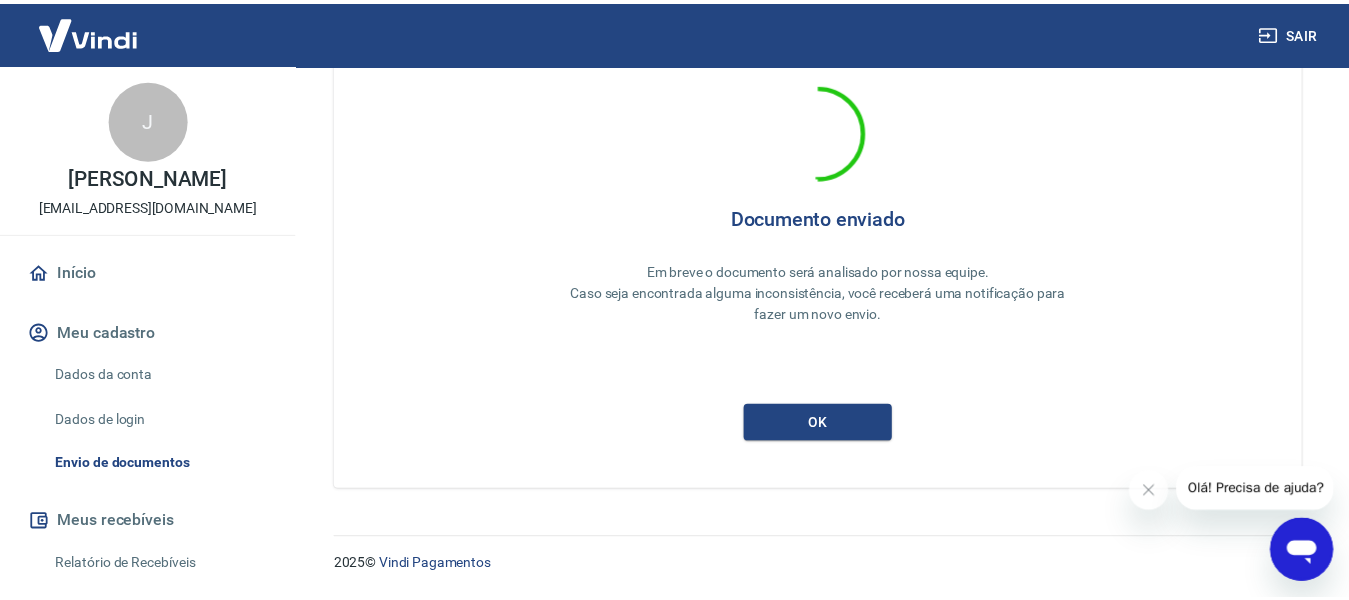 scroll, scrollTop: 94, scrollLeft: 0, axis: vertical 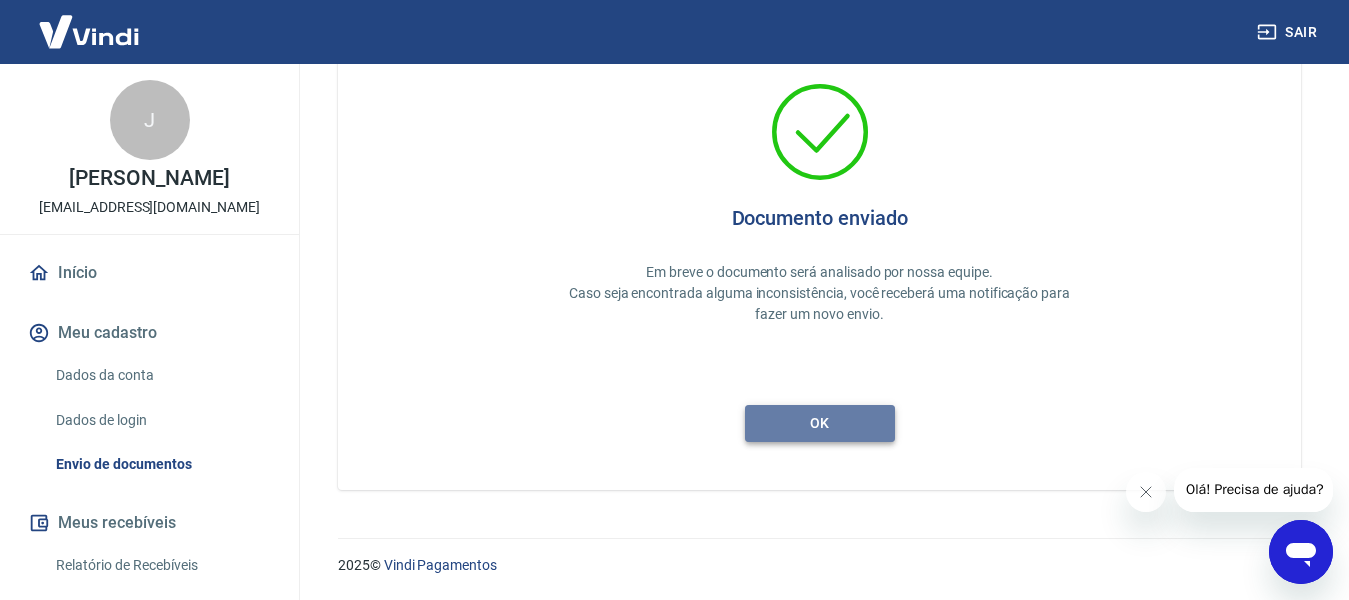 click on "ok" at bounding box center (820, 423) 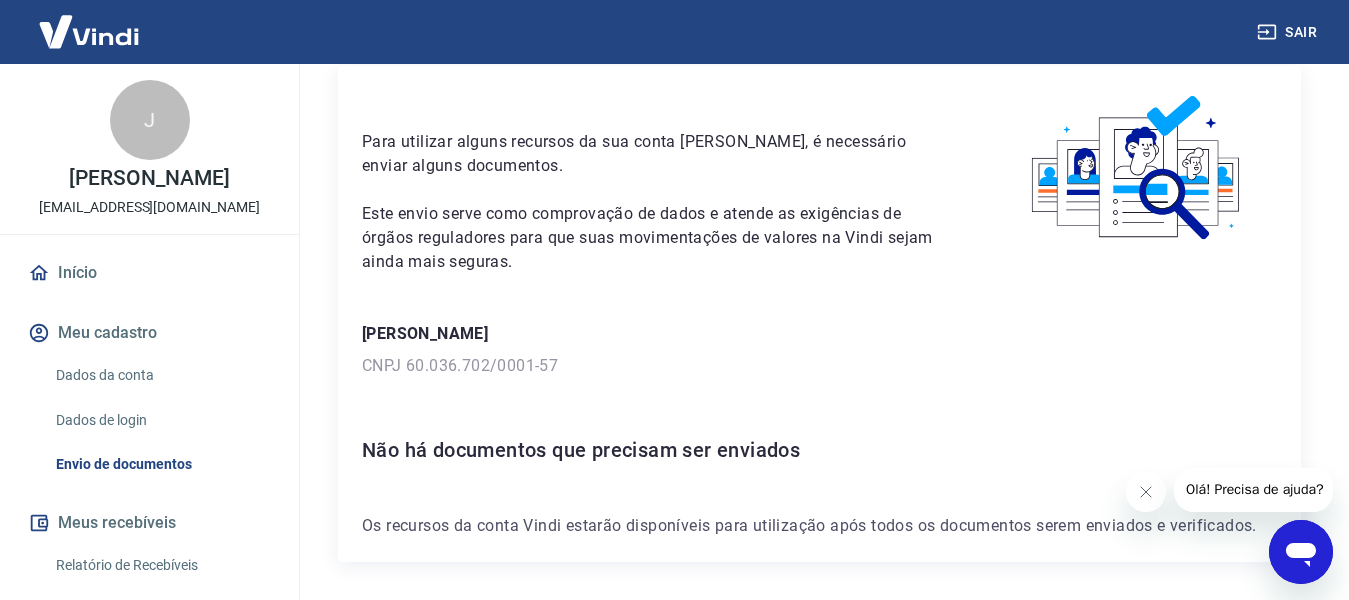 scroll, scrollTop: 0, scrollLeft: 0, axis: both 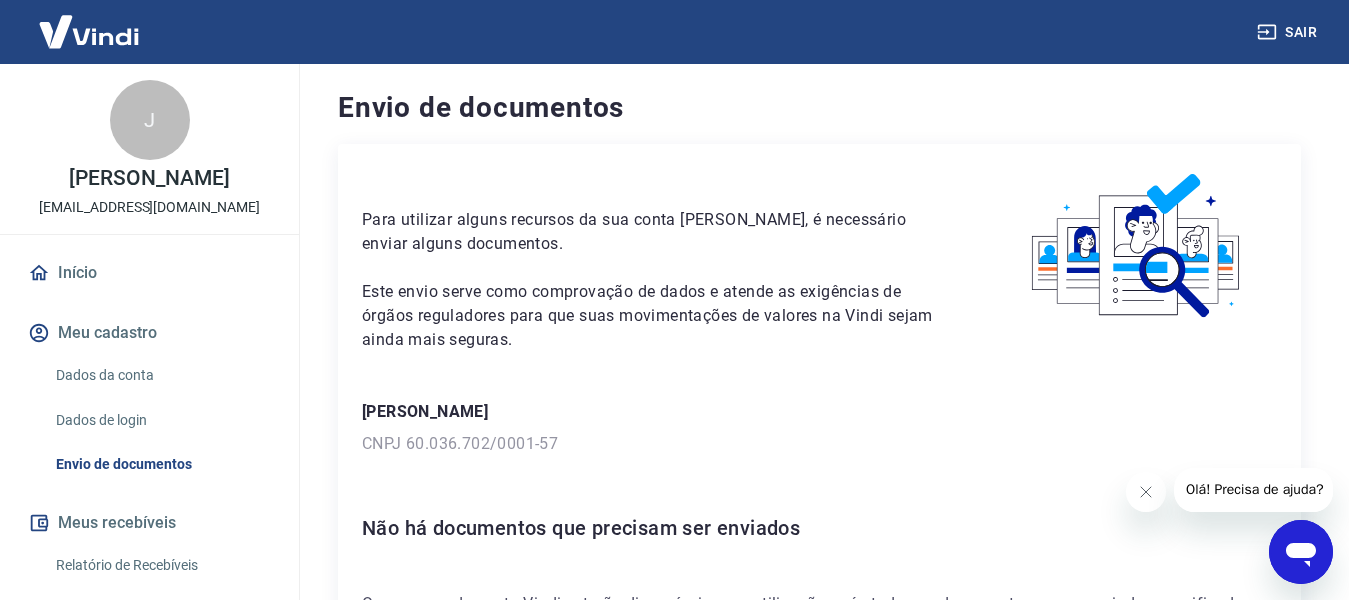 click on "Início" at bounding box center (149, 273) 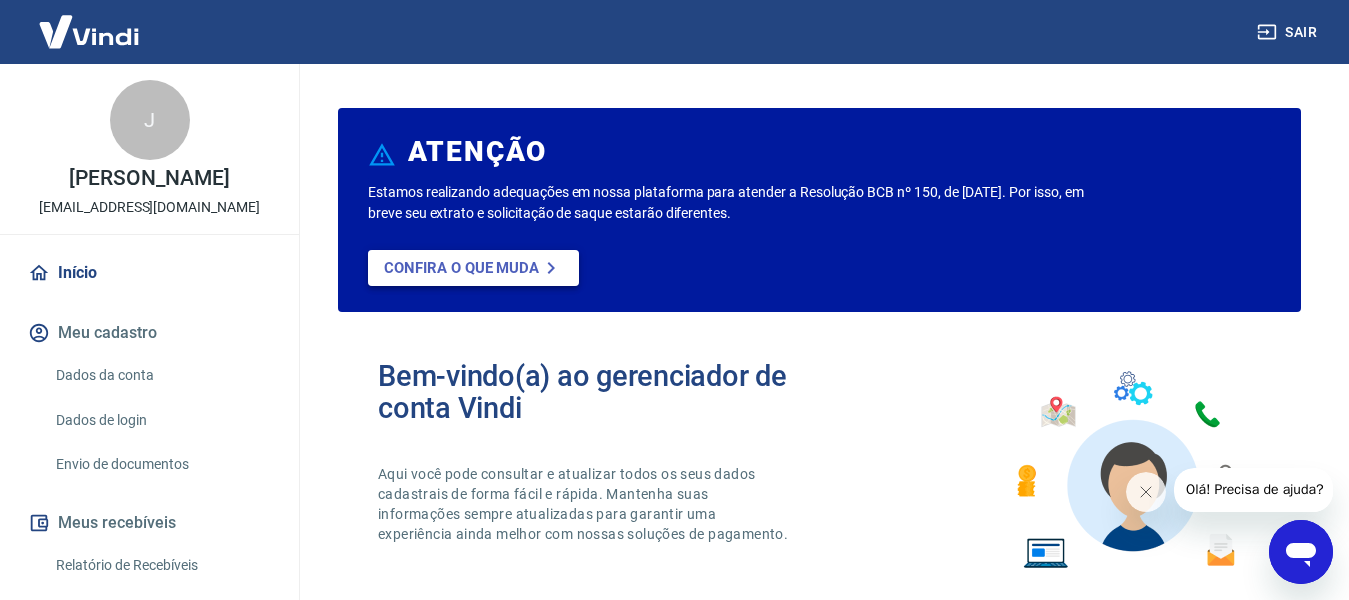 click on "Confira o que muda" at bounding box center (461, 268) 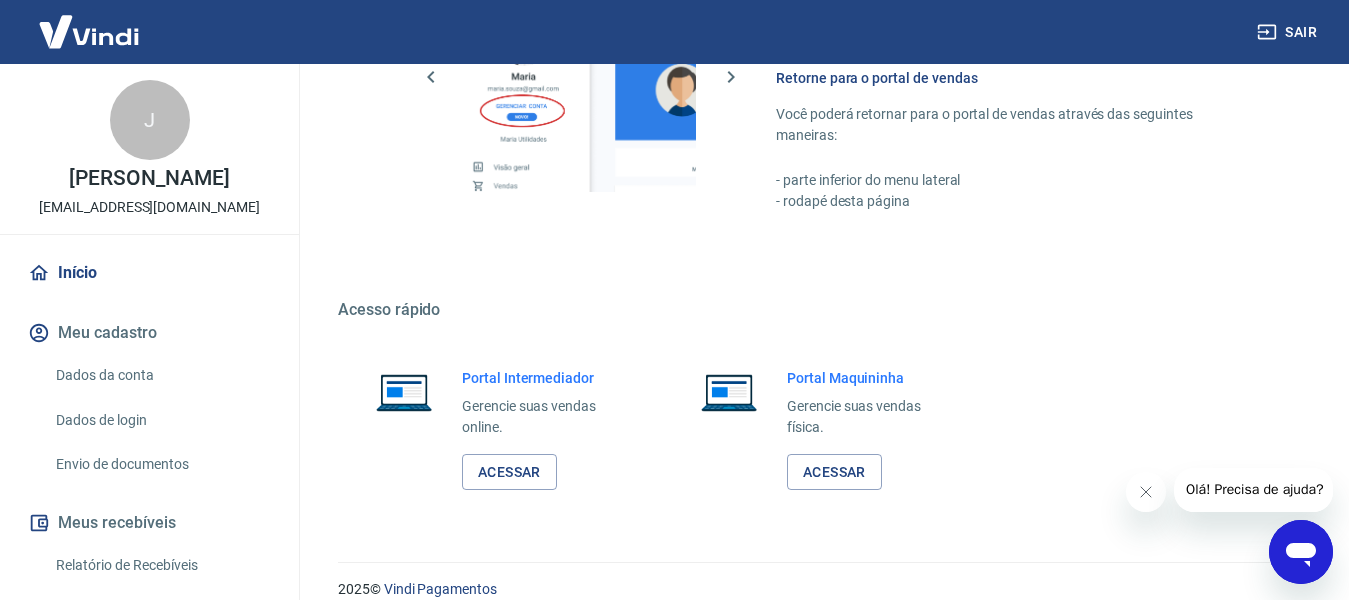 scroll, scrollTop: 1248, scrollLeft: 0, axis: vertical 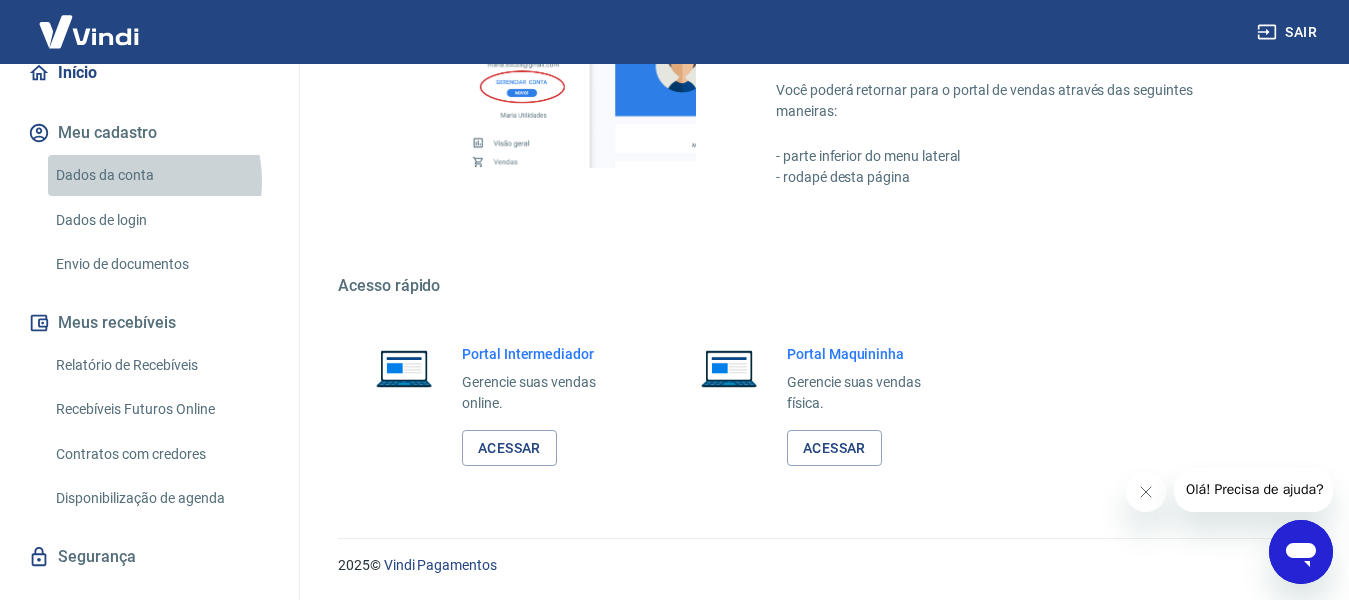 click on "Dados da conta" at bounding box center (161, 175) 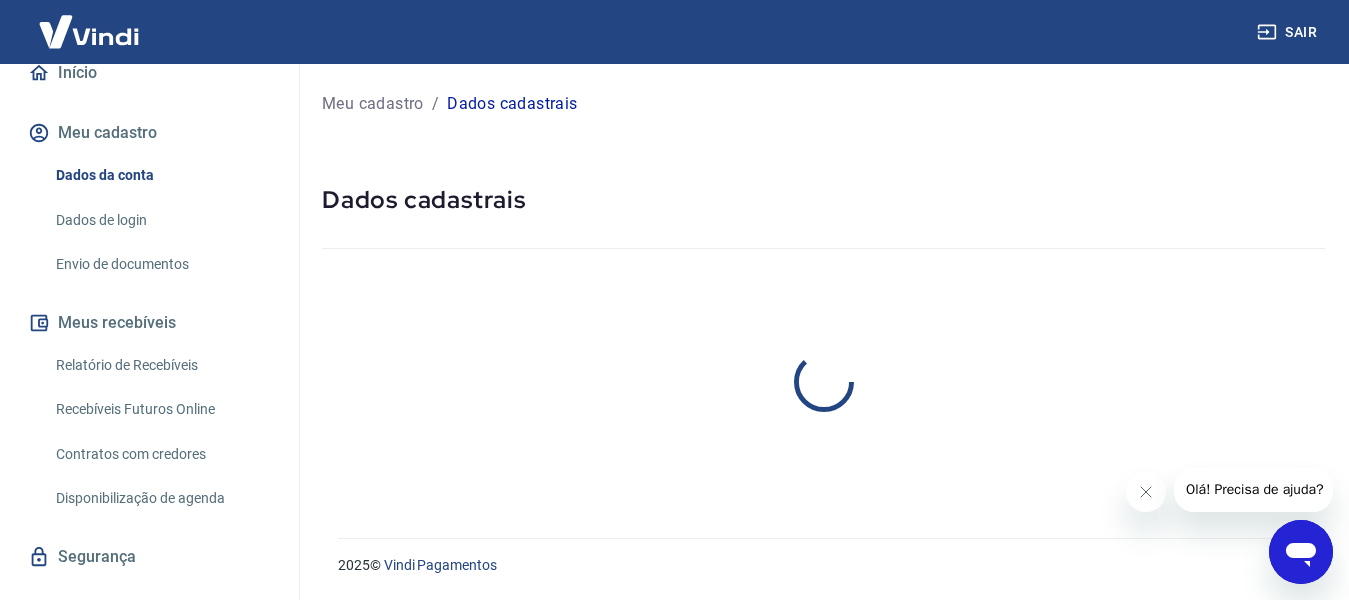 scroll, scrollTop: 0, scrollLeft: 0, axis: both 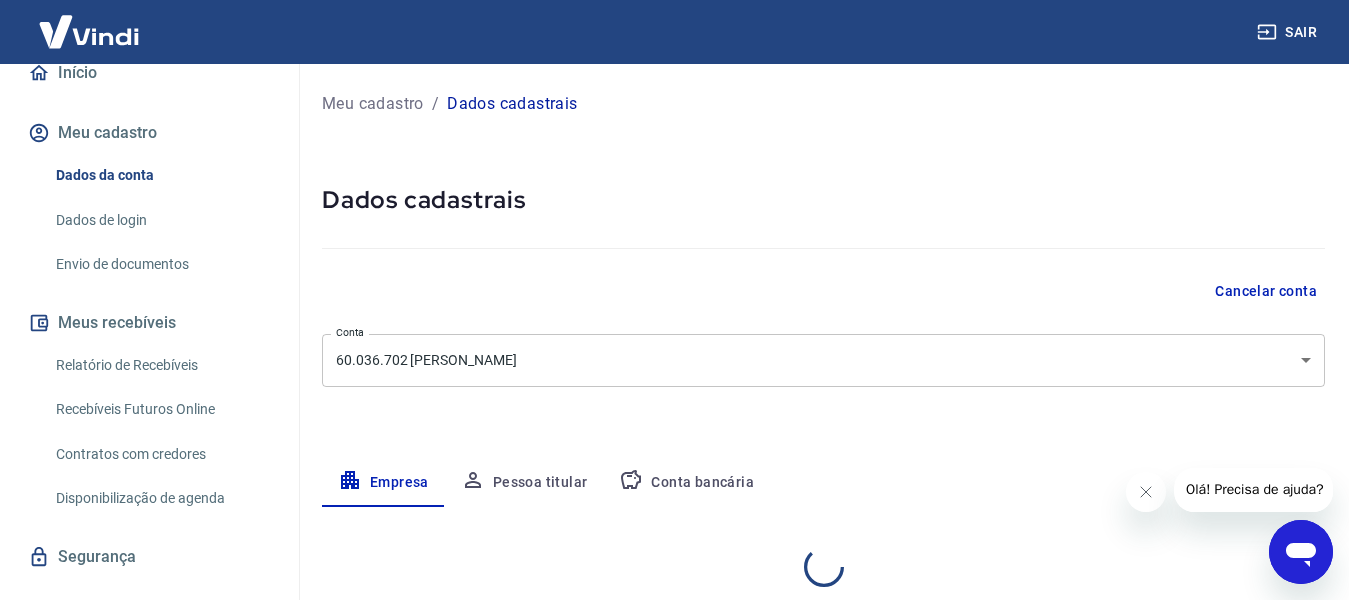 select on "BA" 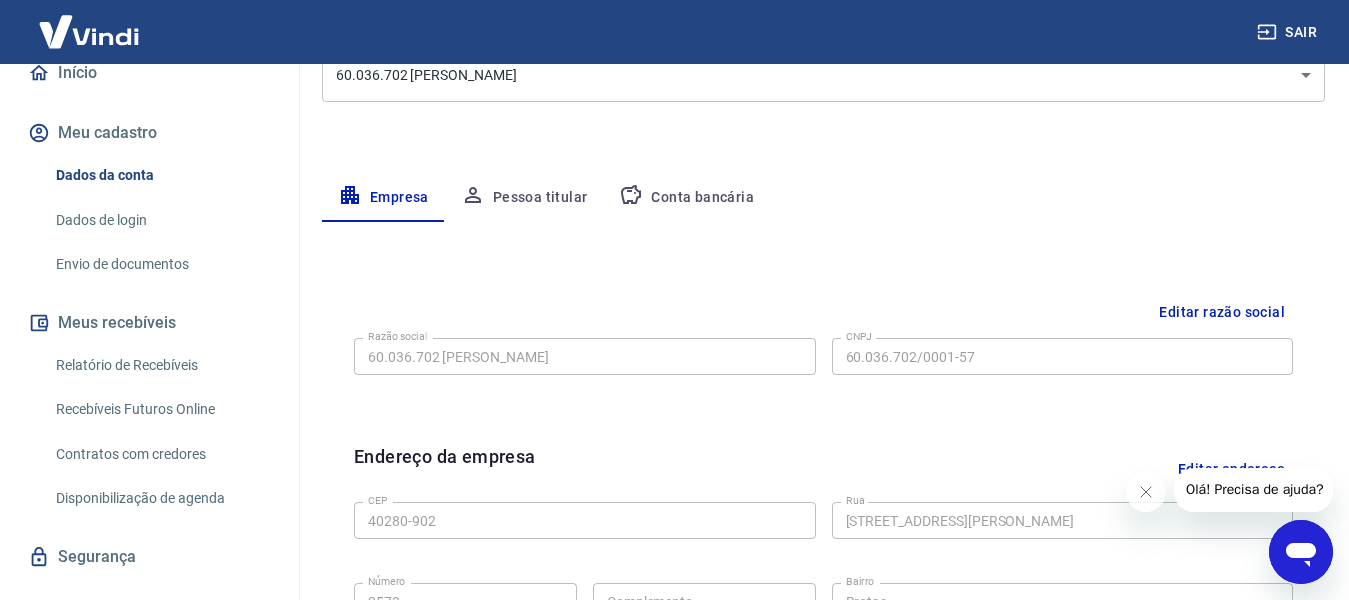 scroll, scrollTop: 300, scrollLeft: 0, axis: vertical 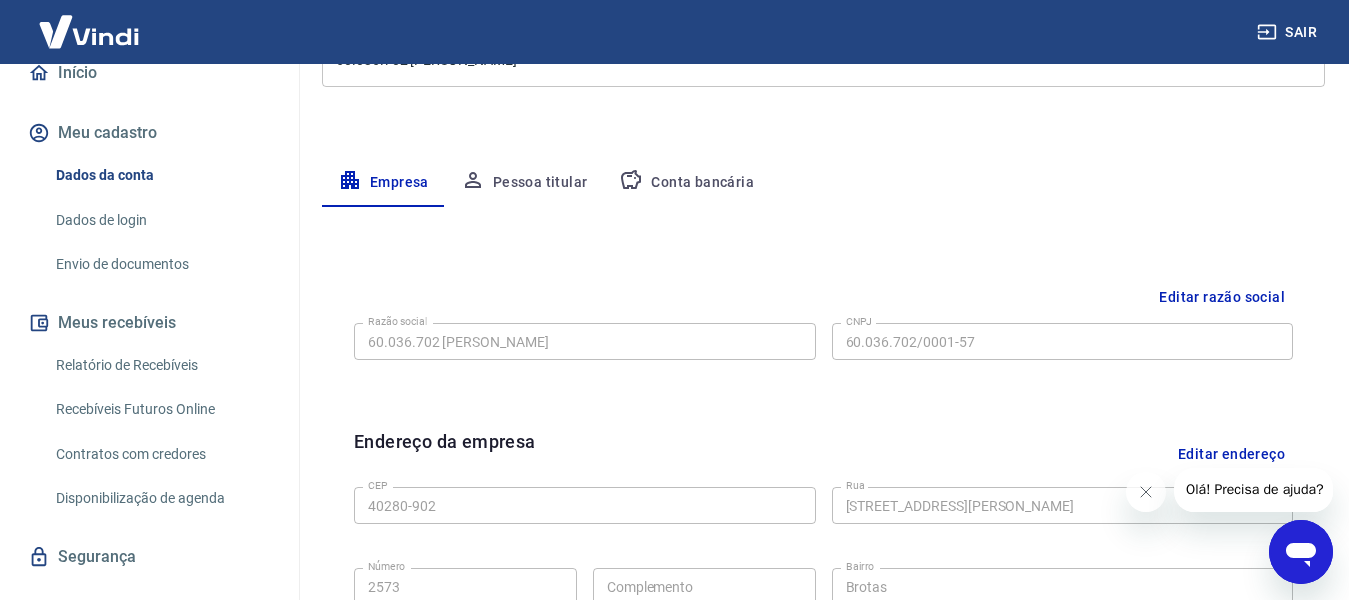 click on "Pessoa titular" at bounding box center [524, 183] 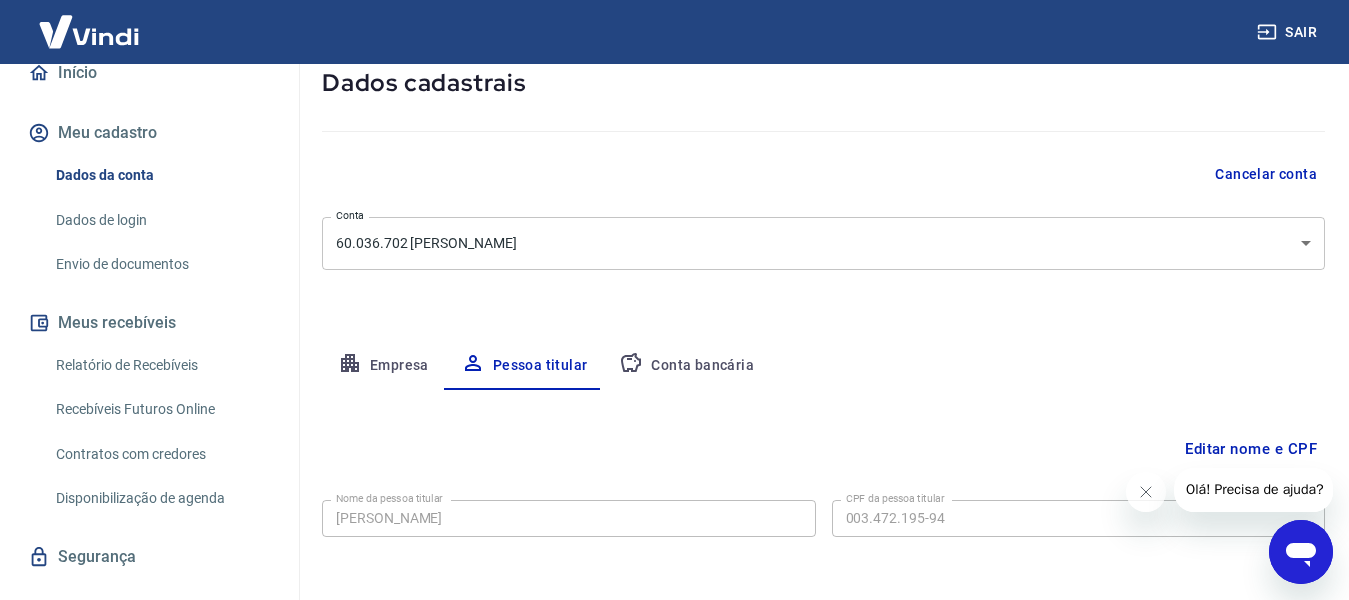 scroll, scrollTop: 200, scrollLeft: 0, axis: vertical 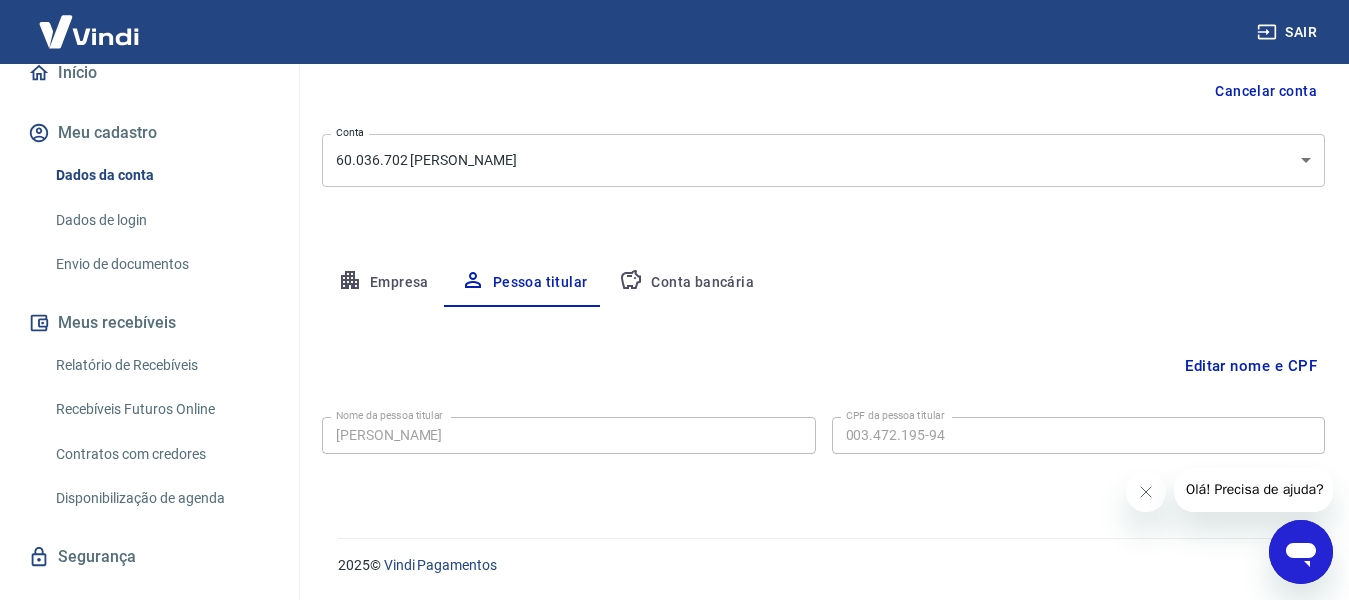 click on "Conta bancária" at bounding box center [686, 283] 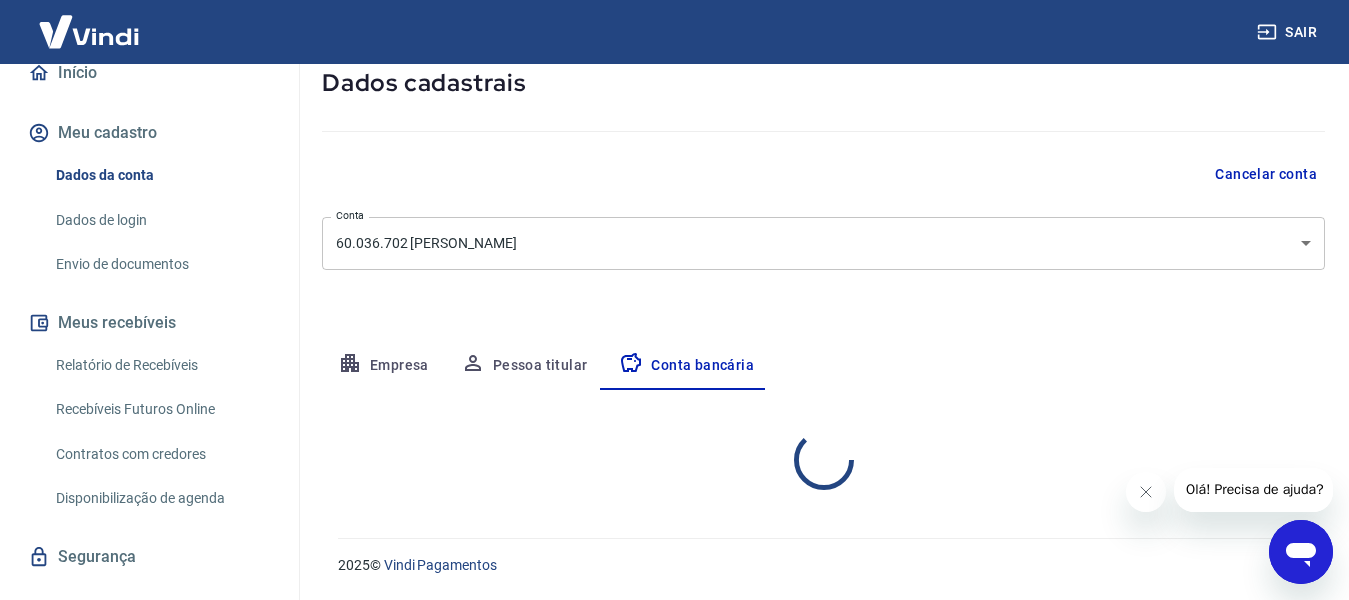 select on "1" 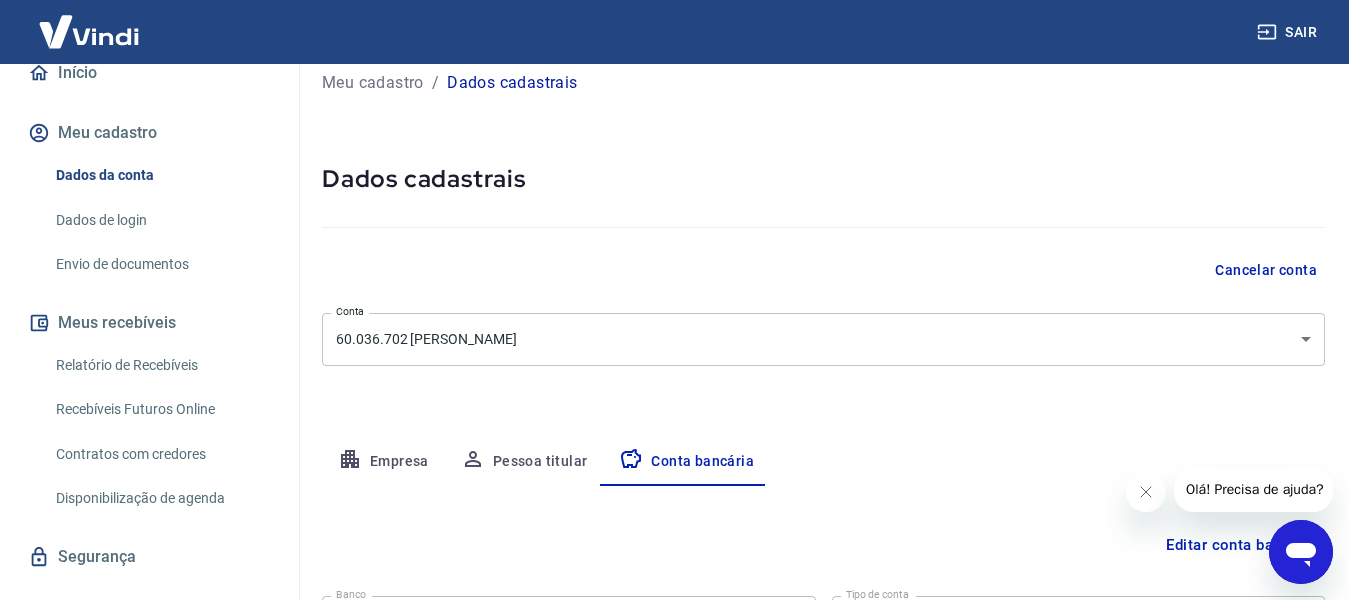 scroll, scrollTop: 11, scrollLeft: 0, axis: vertical 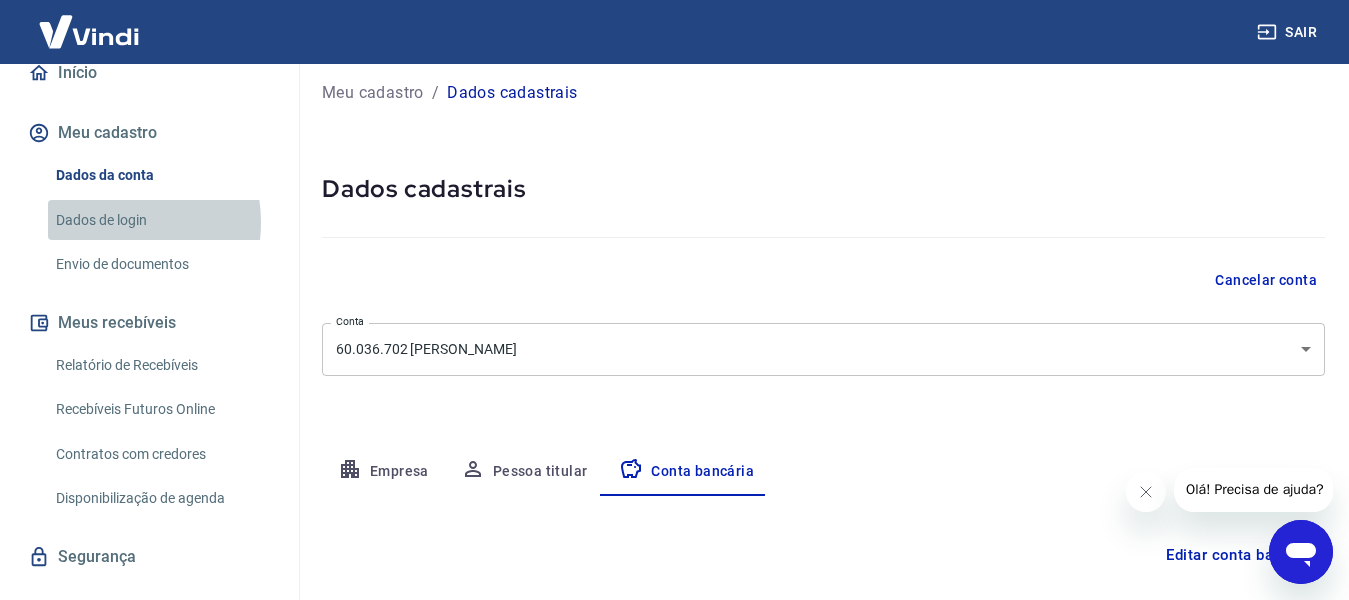 click on "Dados de login" at bounding box center (161, 220) 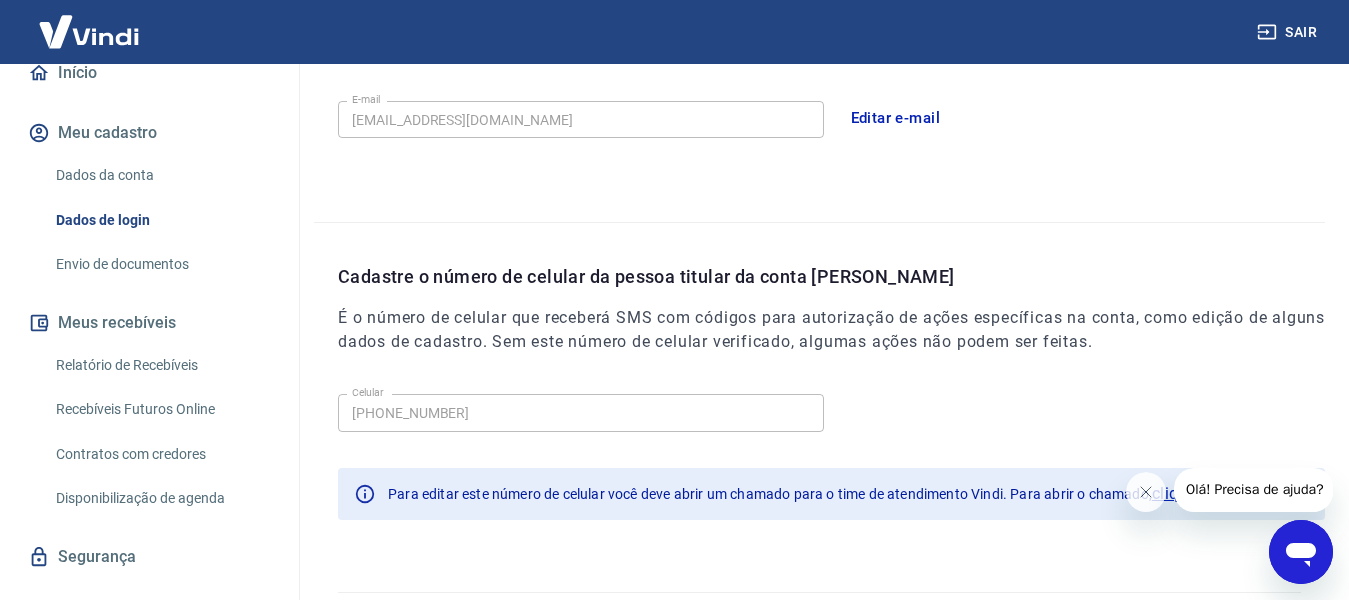 scroll, scrollTop: 665, scrollLeft: 0, axis: vertical 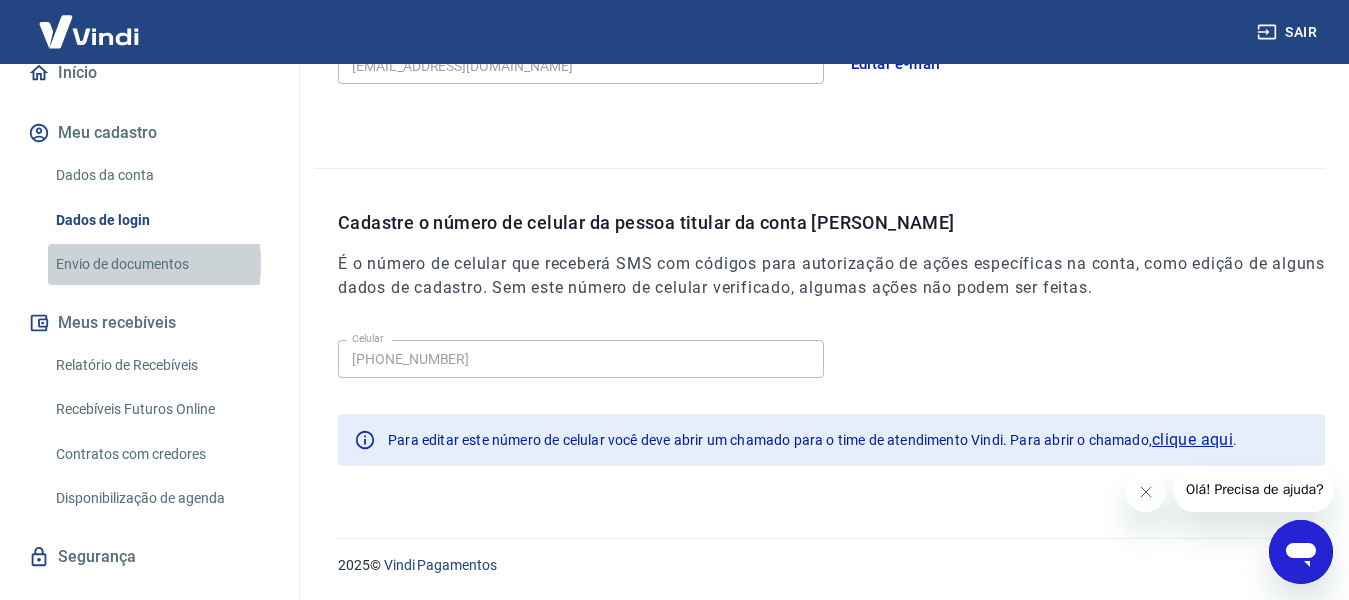 click on "Envio de documentos" at bounding box center [161, 264] 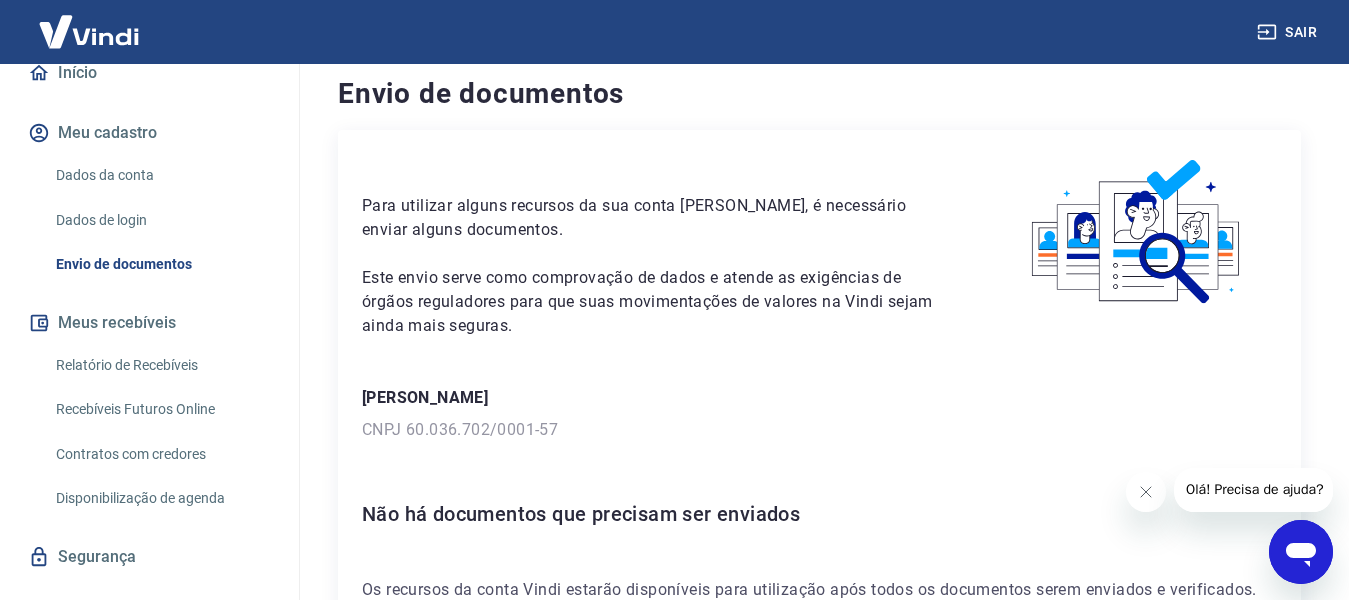 scroll, scrollTop: 0, scrollLeft: 0, axis: both 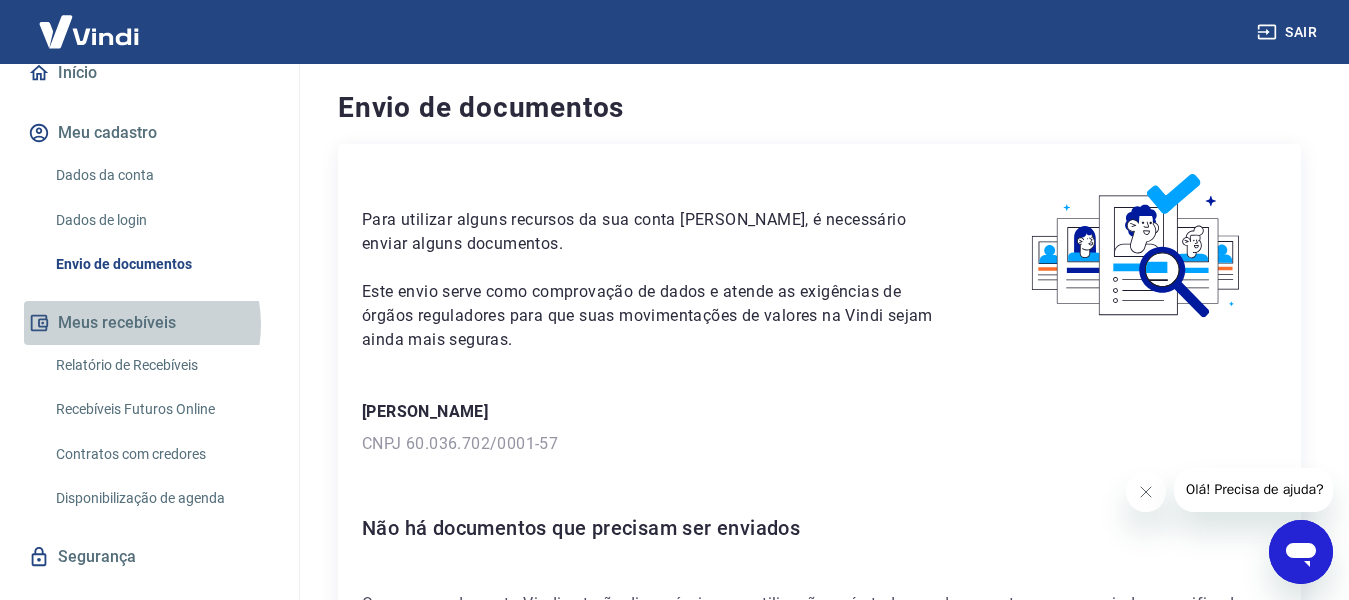 click on "Meus recebíveis" at bounding box center (149, 323) 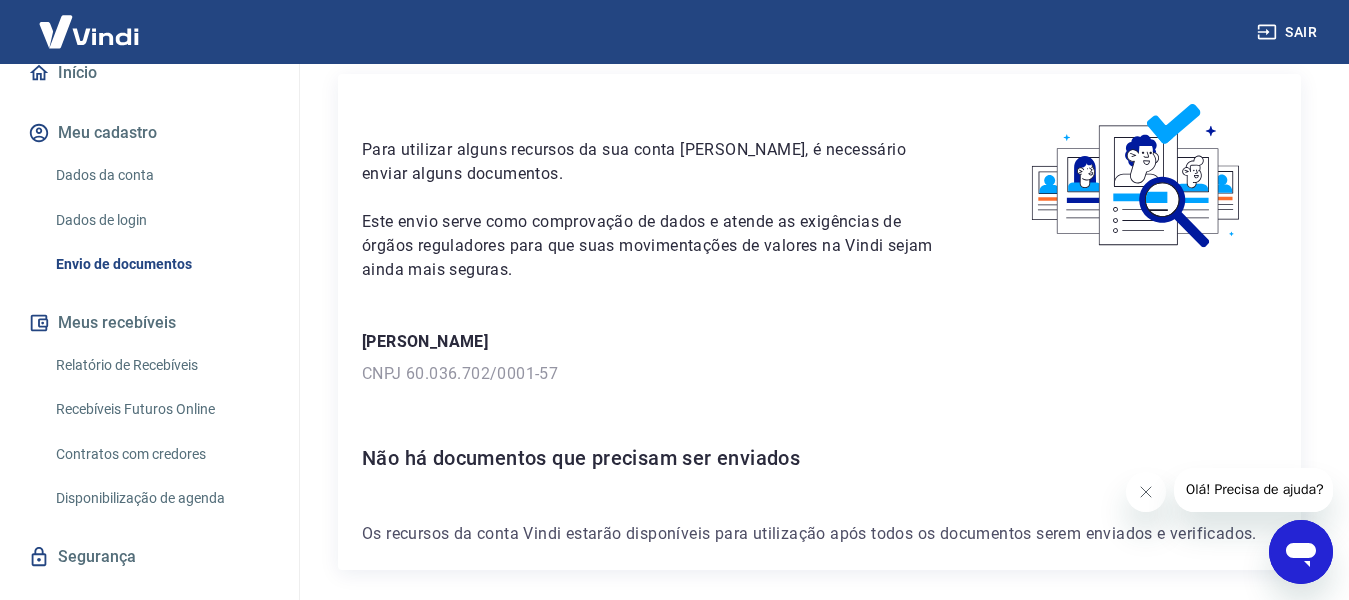 scroll, scrollTop: 150, scrollLeft: 0, axis: vertical 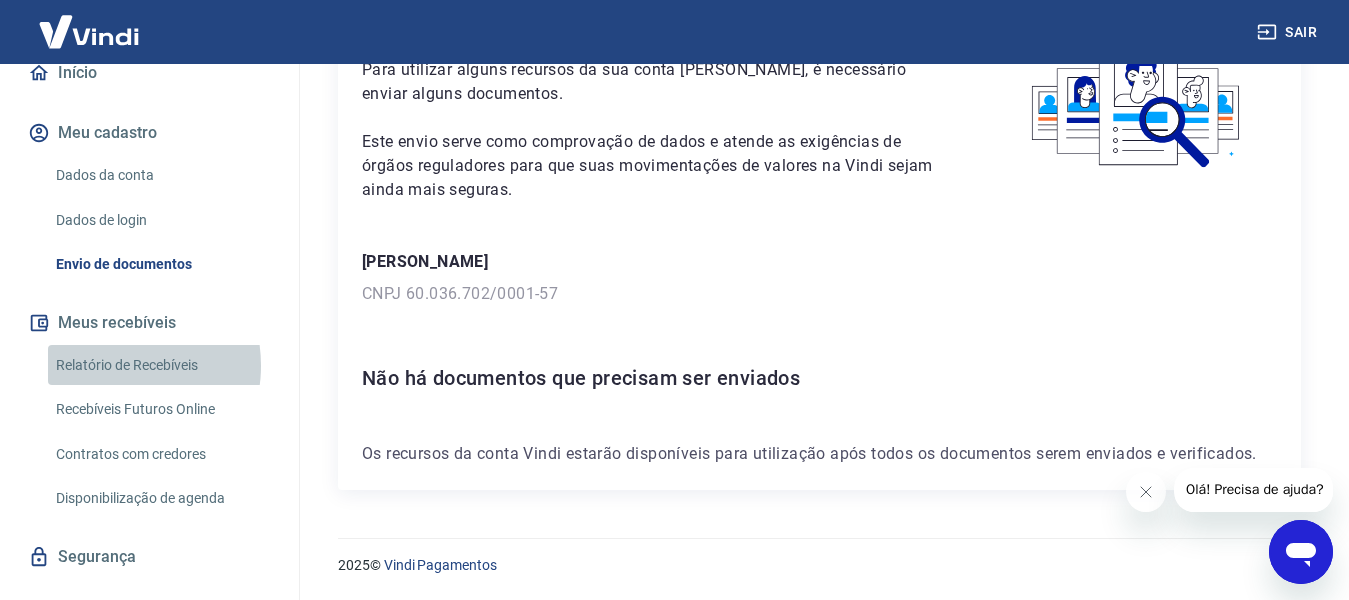 click on "Relatório de Recebíveis" at bounding box center (161, 365) 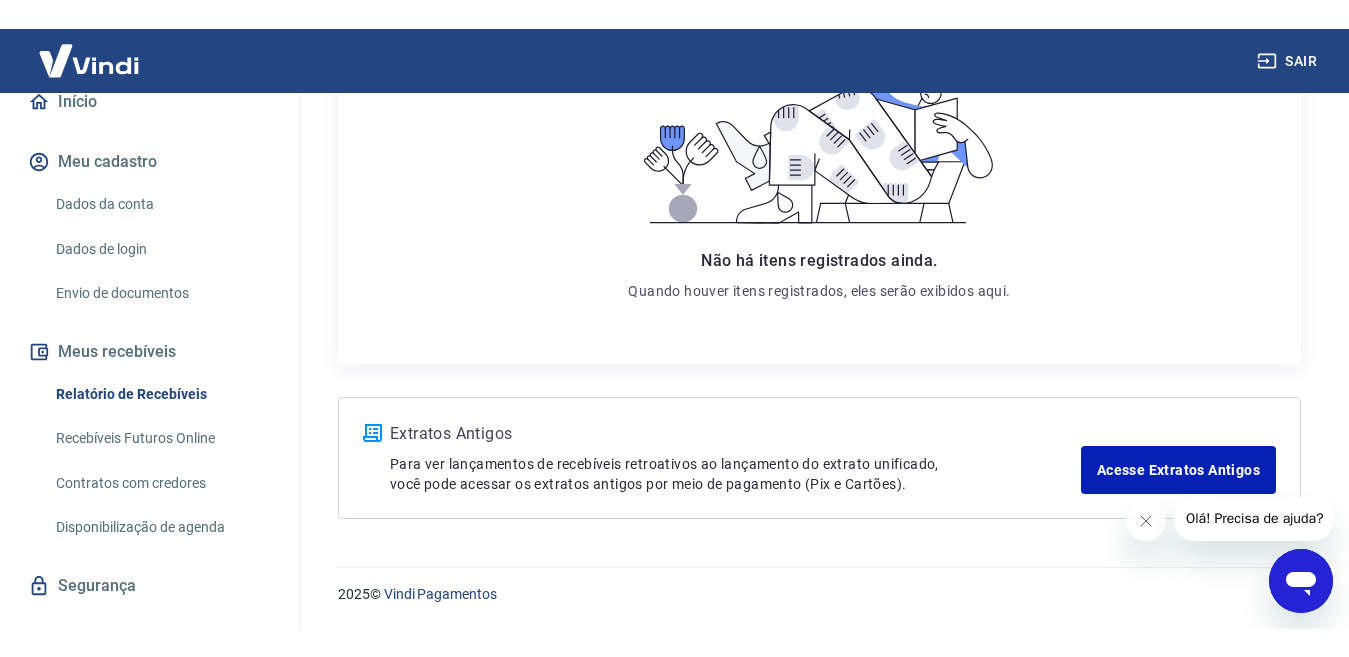 scroll, scrollTop: 336, scrollLeft: 0, axis: vertical 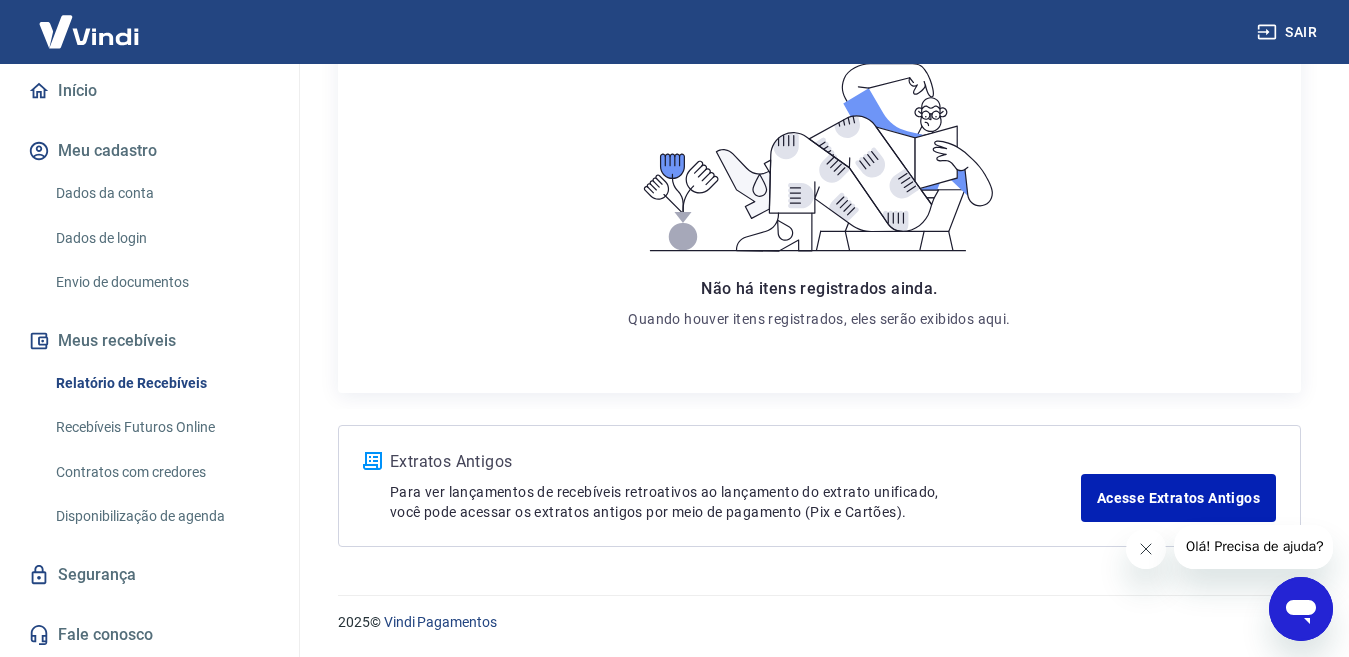 click 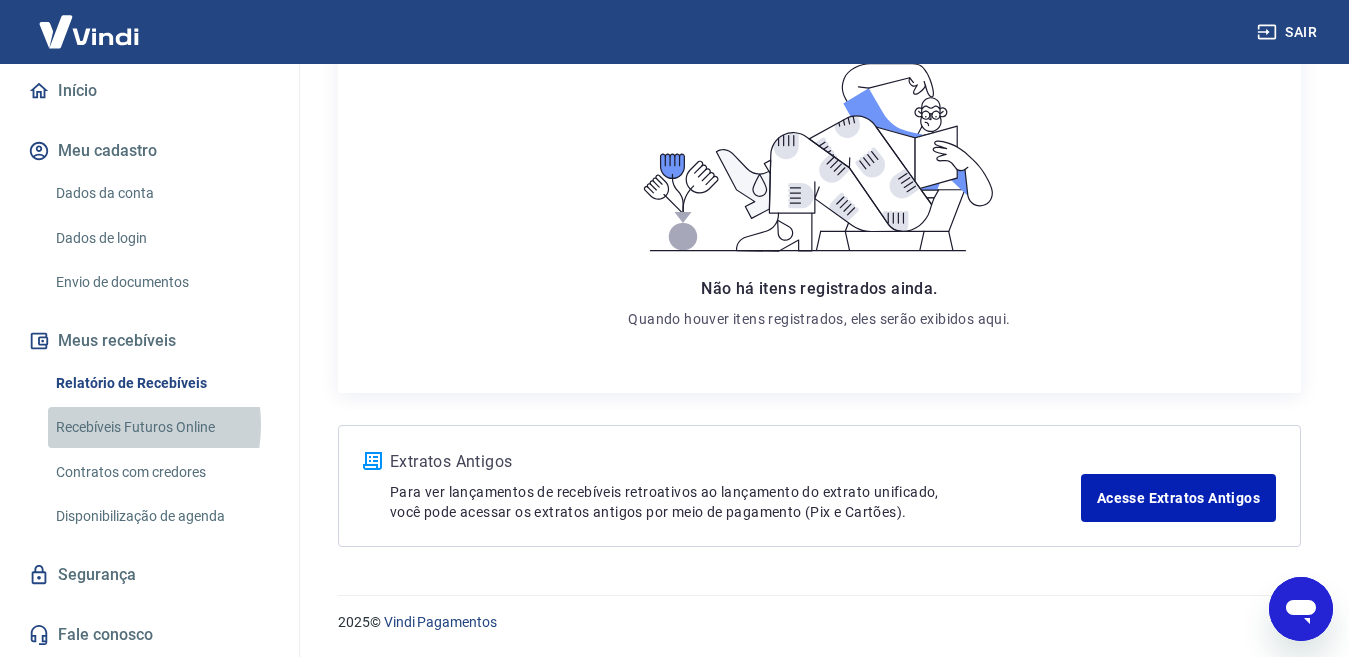 click on "Recebíveis Futuros Online" at bounding box center (161, 427) 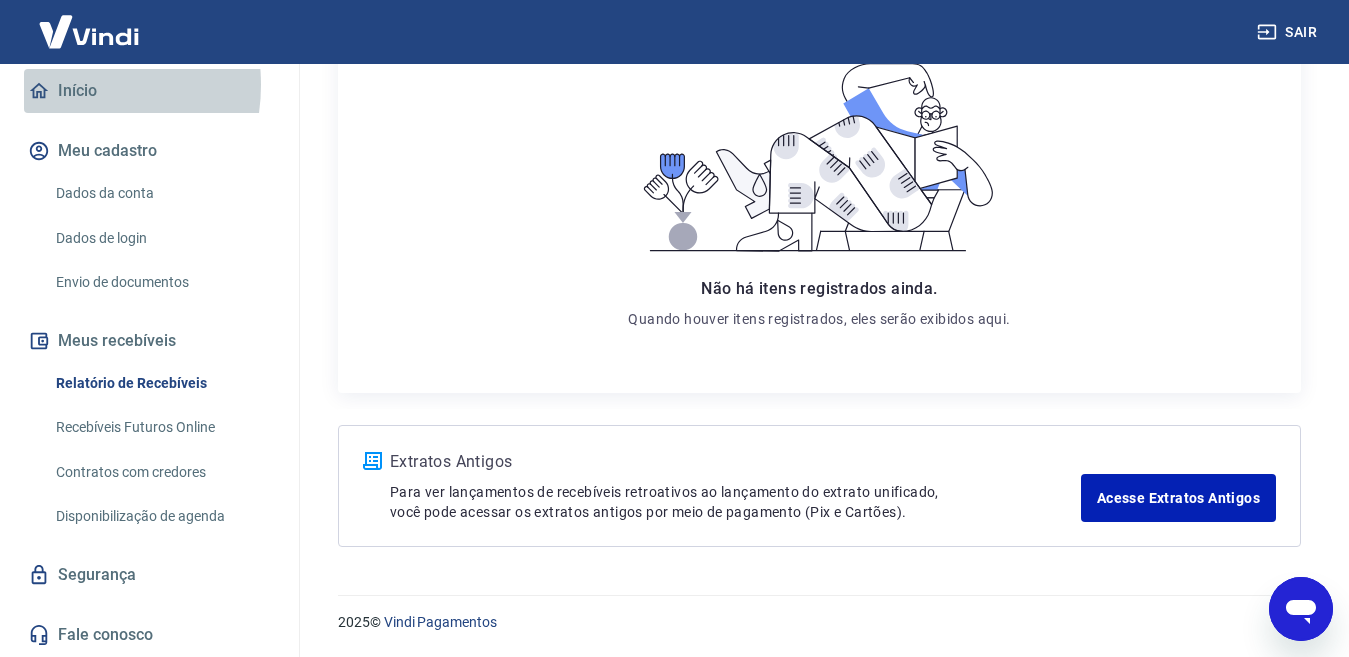 click on "Início" at bounding box center (149, 91) 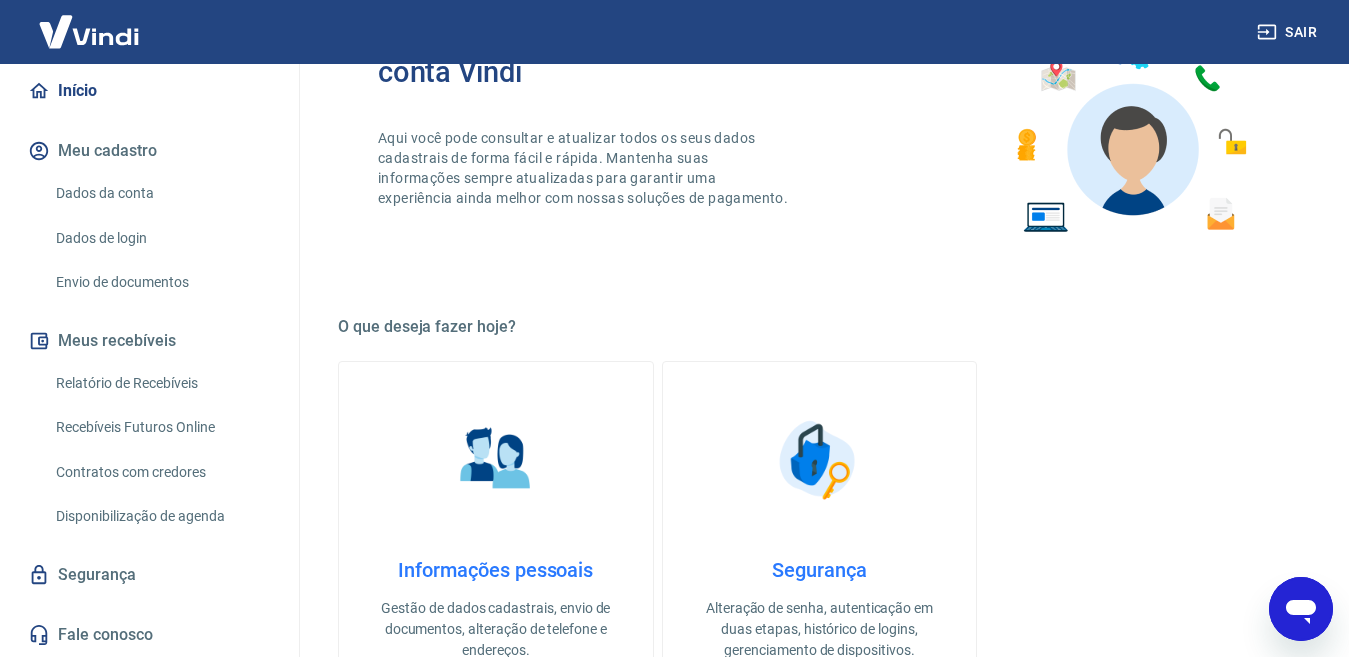 scroll, scrollTop: 1191, scrollLeft: 0, axis: vertical 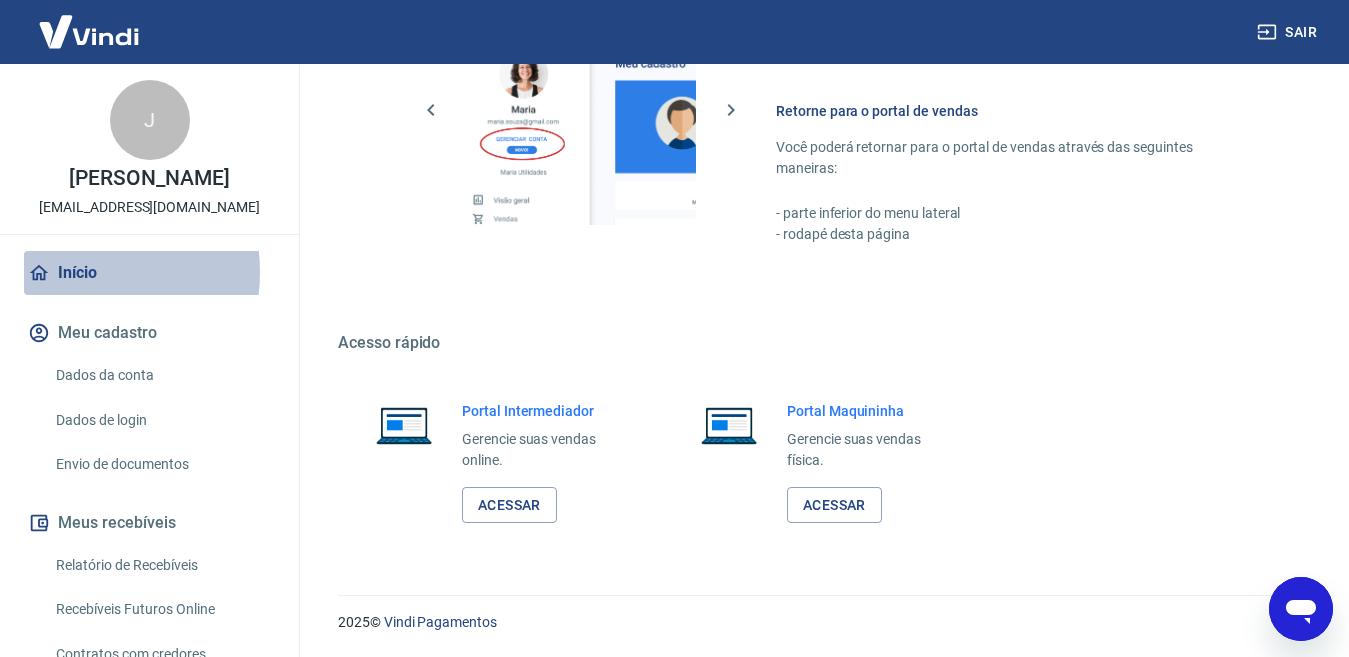 click on "Início" at bounding box center (149, 273) 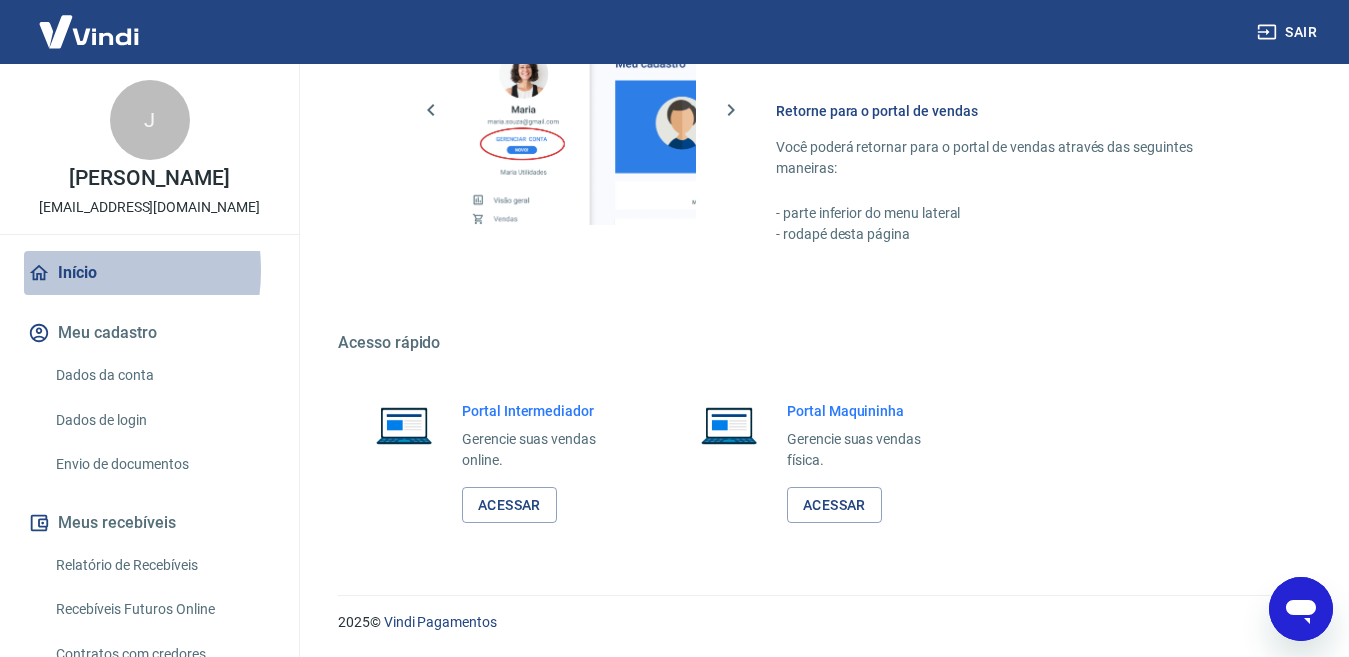 click on "Início" at bounding box center (149, 273) 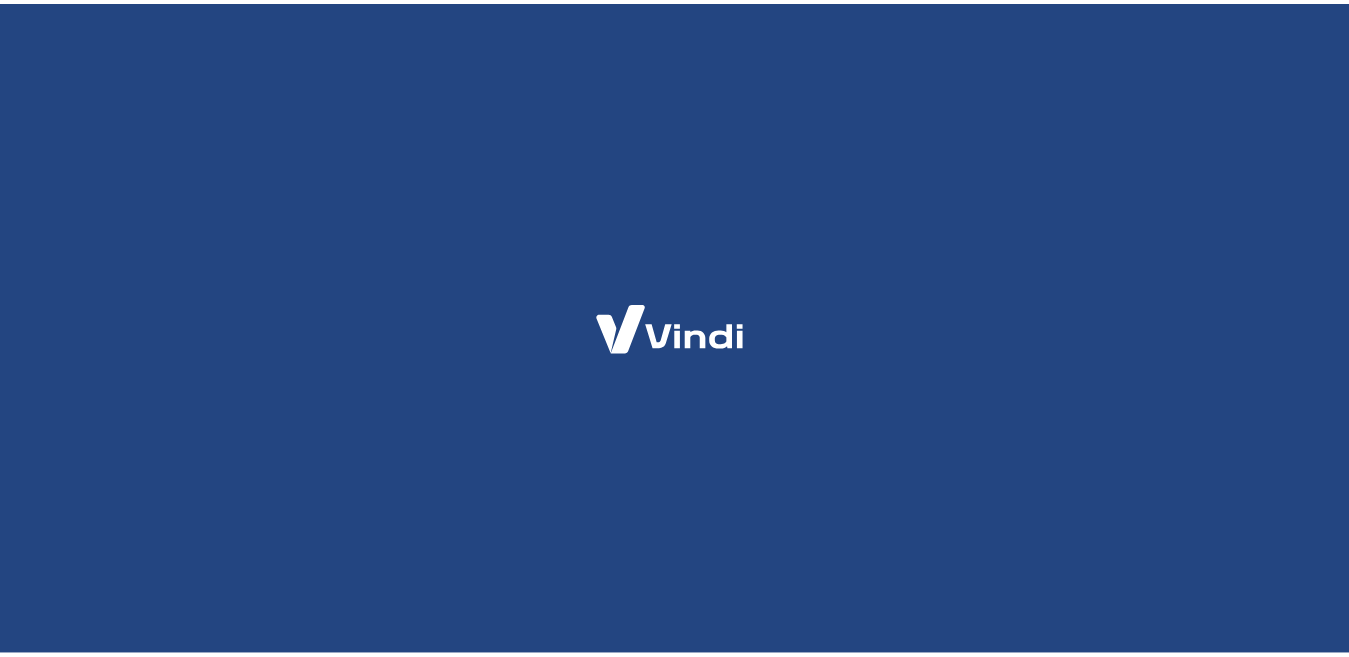 scroll, scrollTop: 0, scrollLeft: 0, axis: both 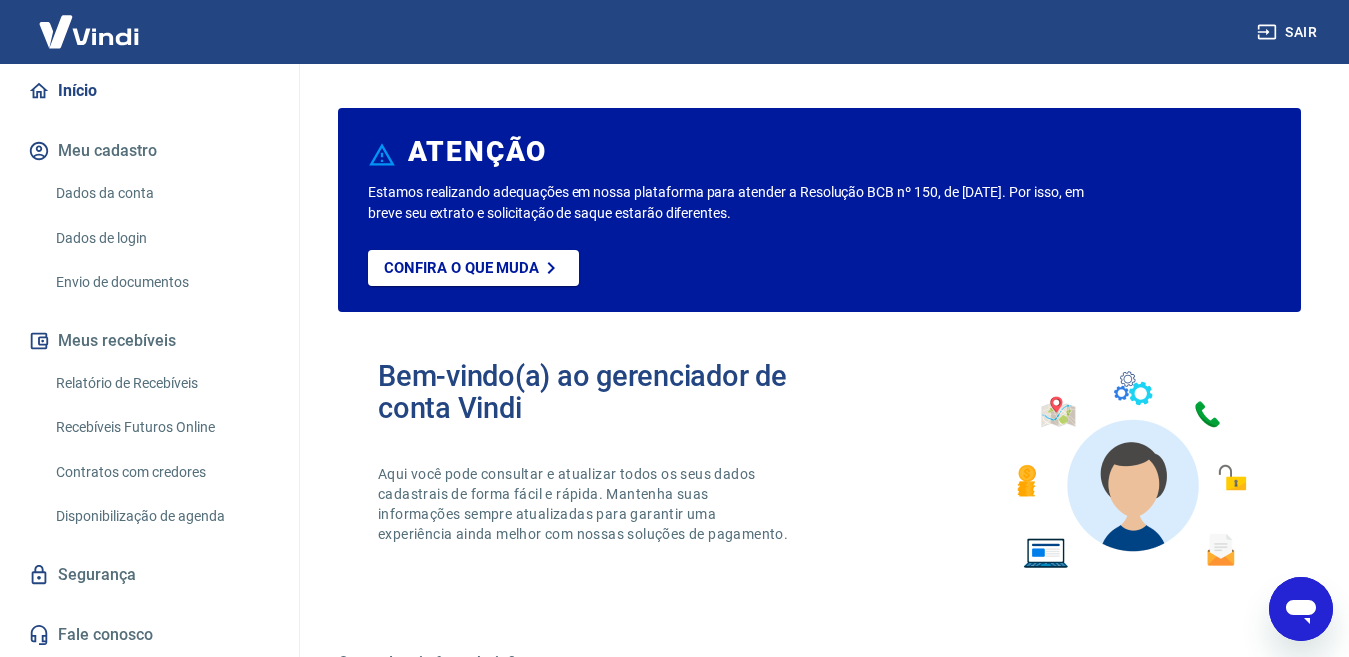 click on "Disponibilização de agenda" at bounding box center (161, 516) 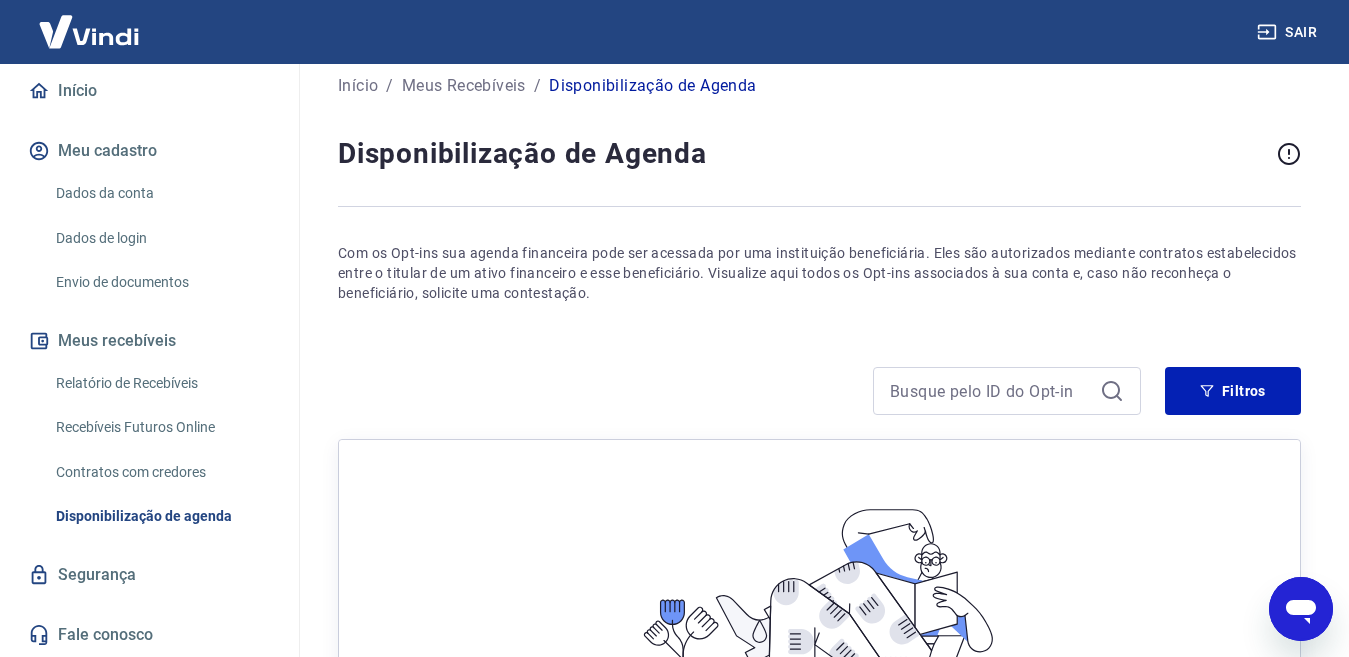 scroll, scrollTop: 0, scrollLeft: 0, axis: both 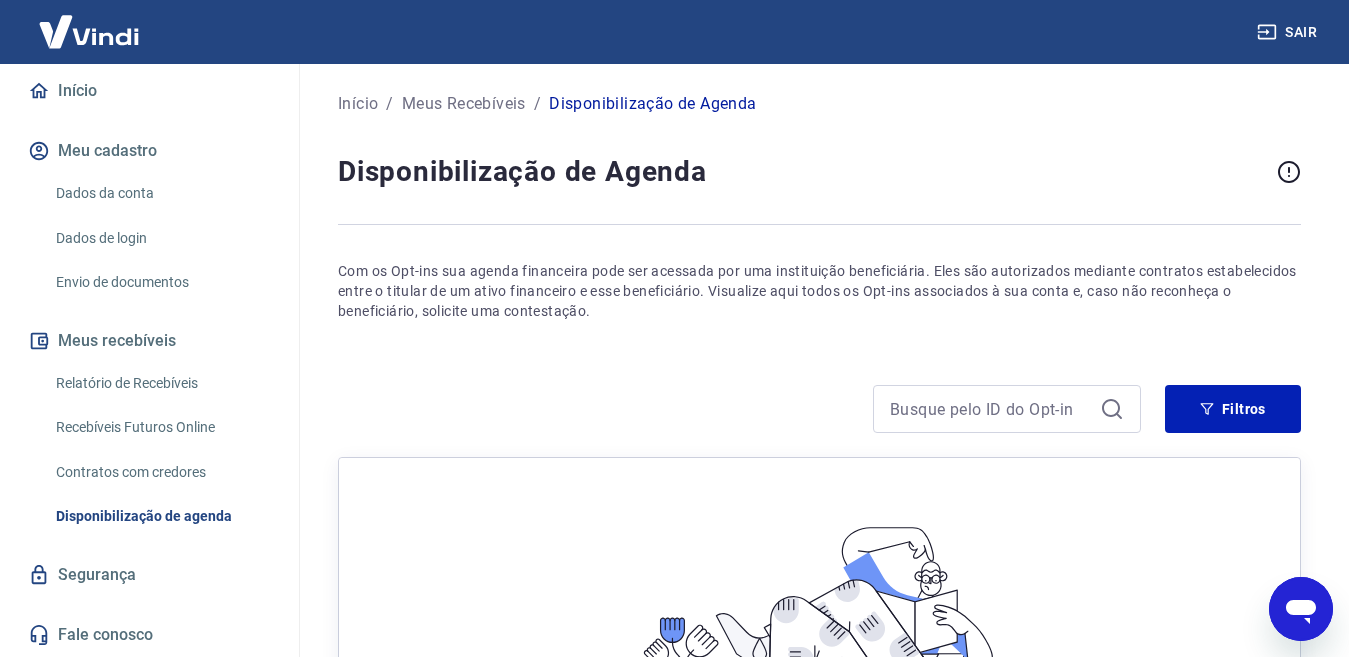 click on "Meus Recebíveis" at bounding box center [464, 104] 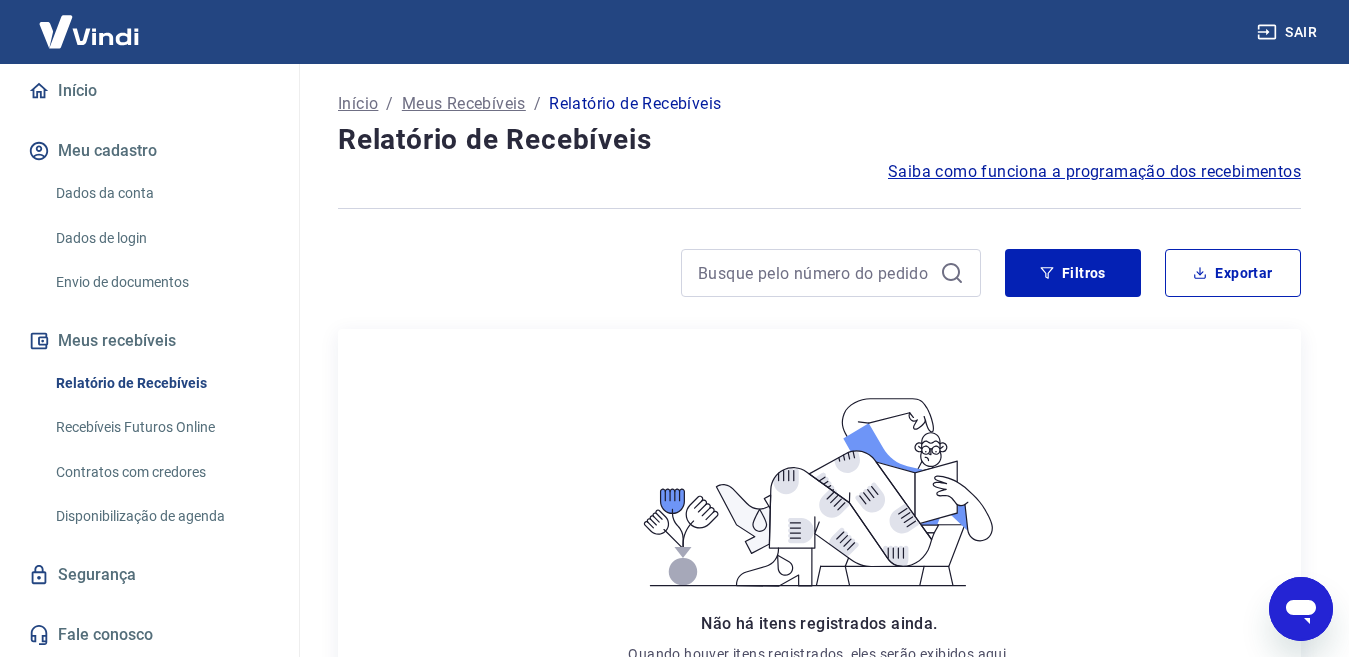 click on "Contratos com credores" at bounding box center (161, 472) 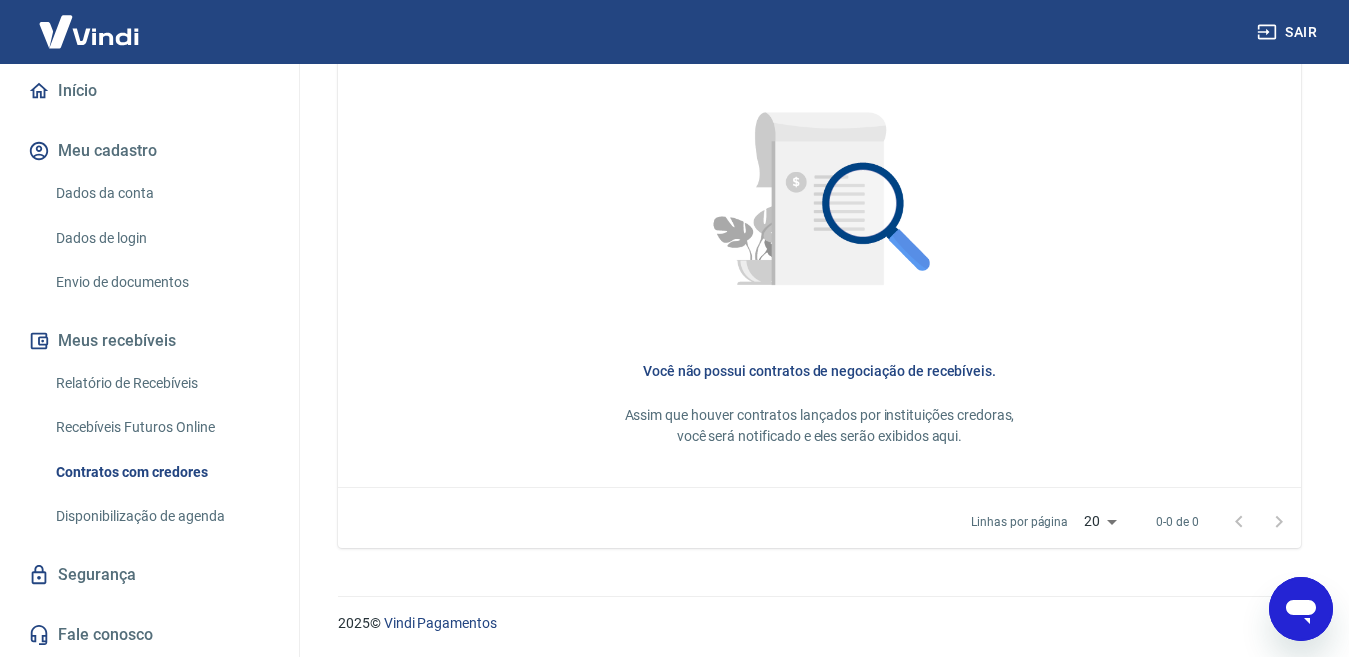 scroll, scrollTop: 937, scrollLeft: 0, axis: vertical 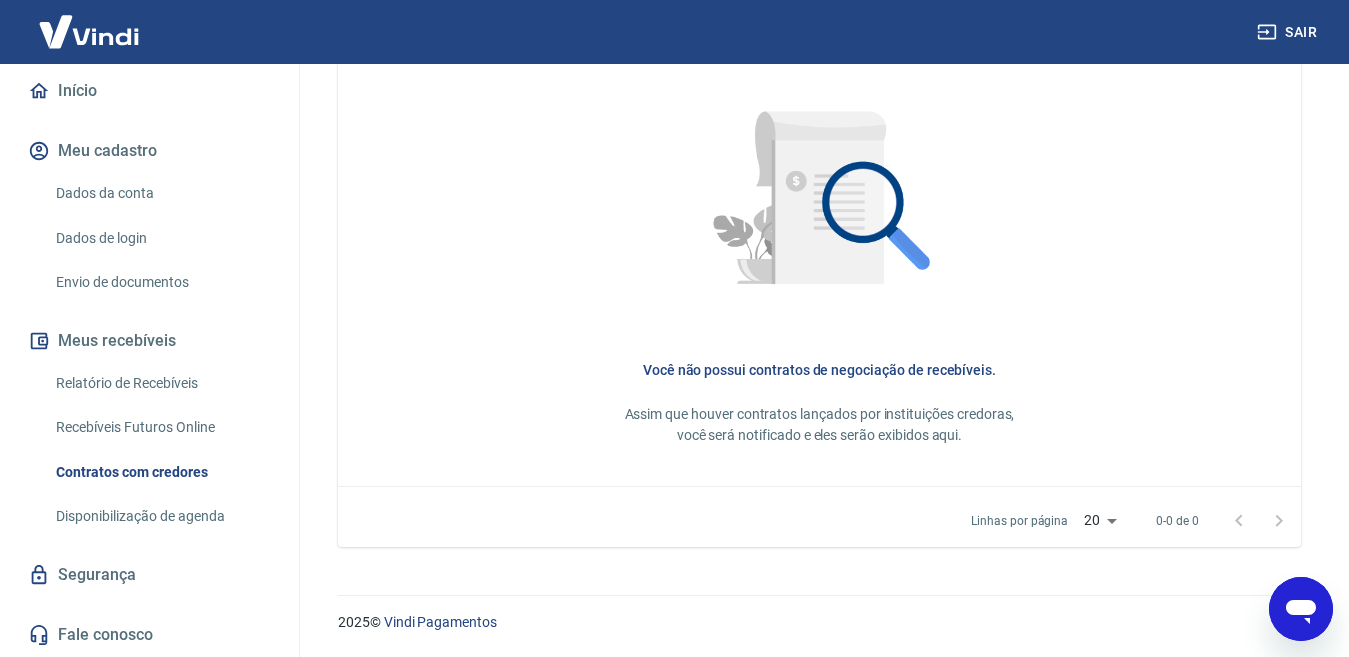 click on "Disponibilização de agenda" at bounding box center [161, 516] 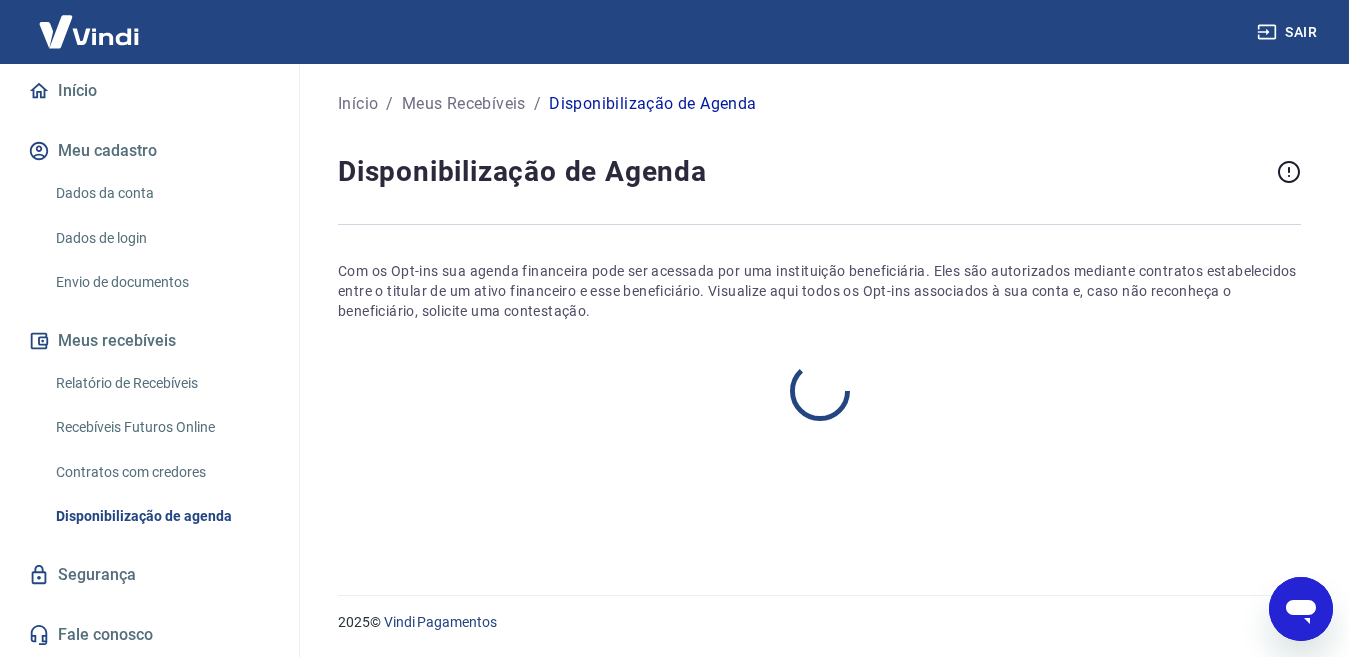 scroll, scrollTop: 0, scrollLeft: 0, axis: both 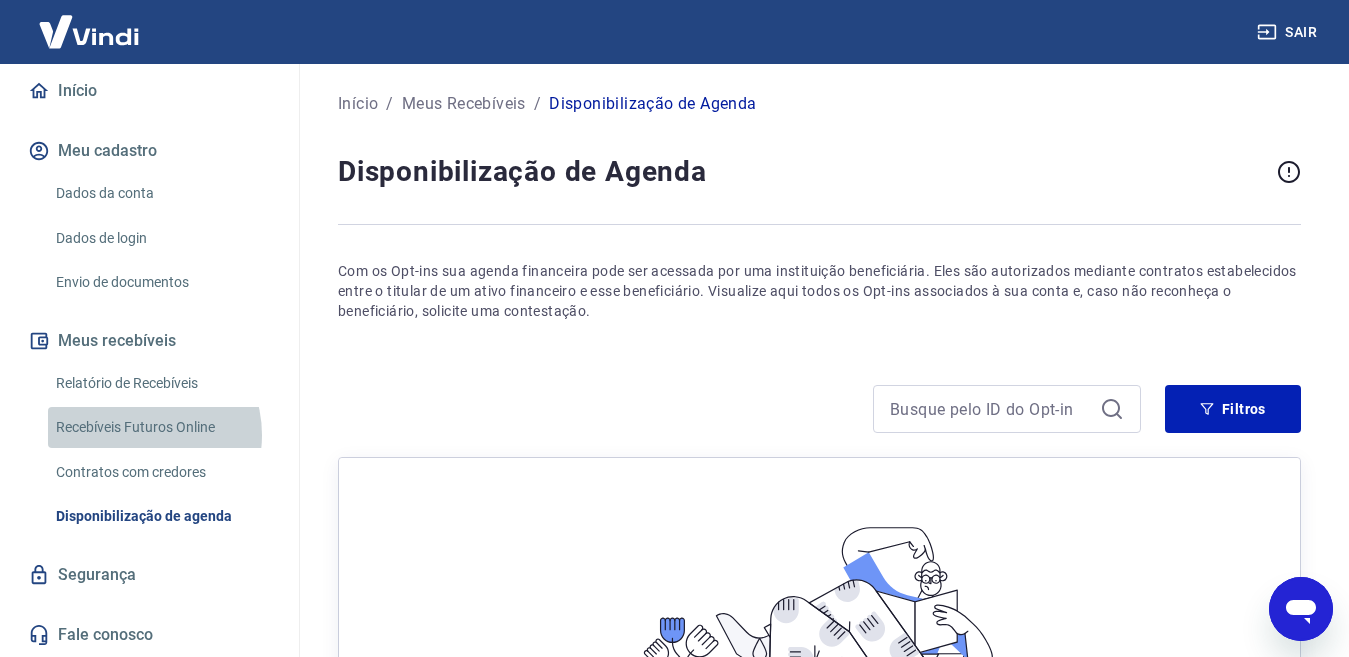 click on "Recebíveis Futuros Online" at bounding box center [161, 427] 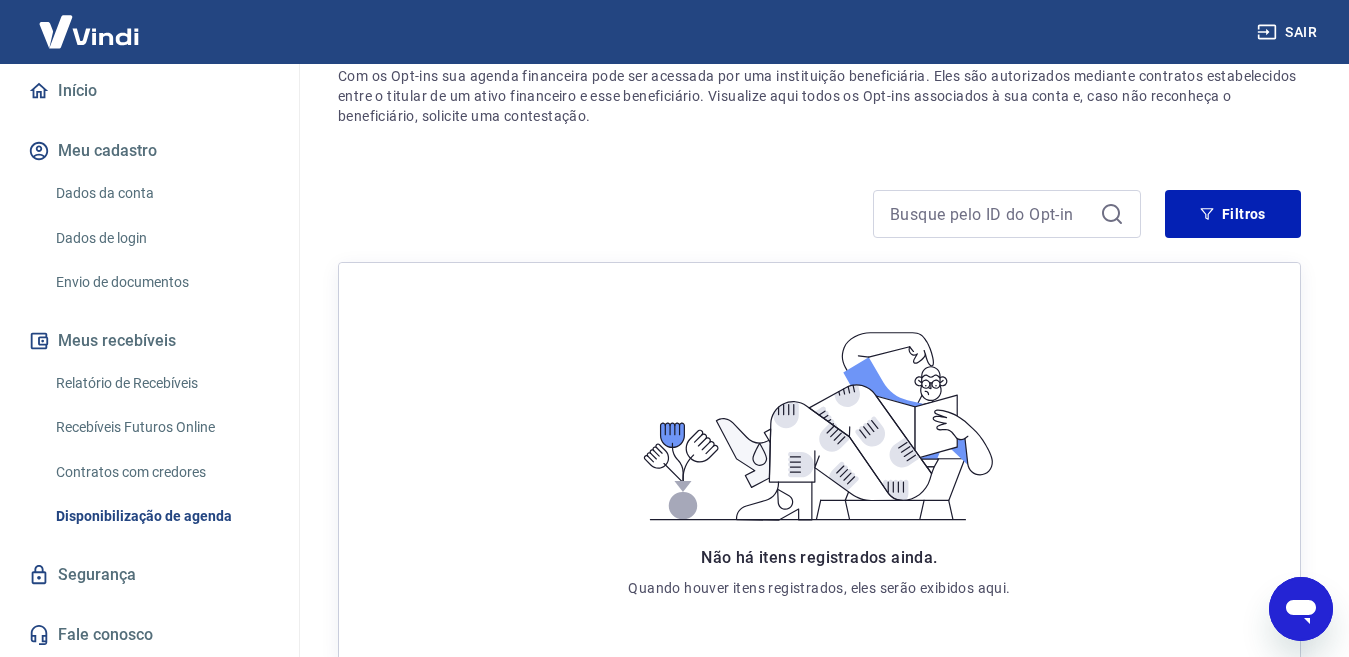 scroll, scrollTop: 200, scrollLeft: 0, axis: vertical 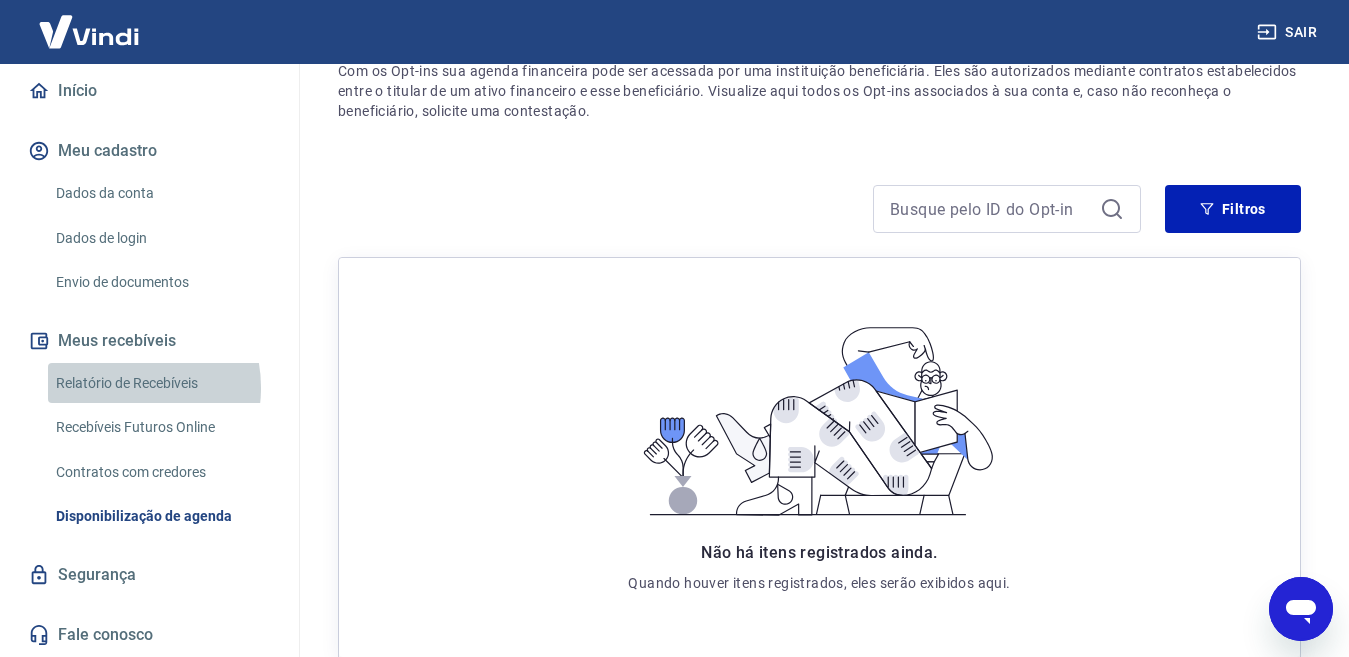click on "Relatório de Recebíveis" at bounding box center (161, 383) 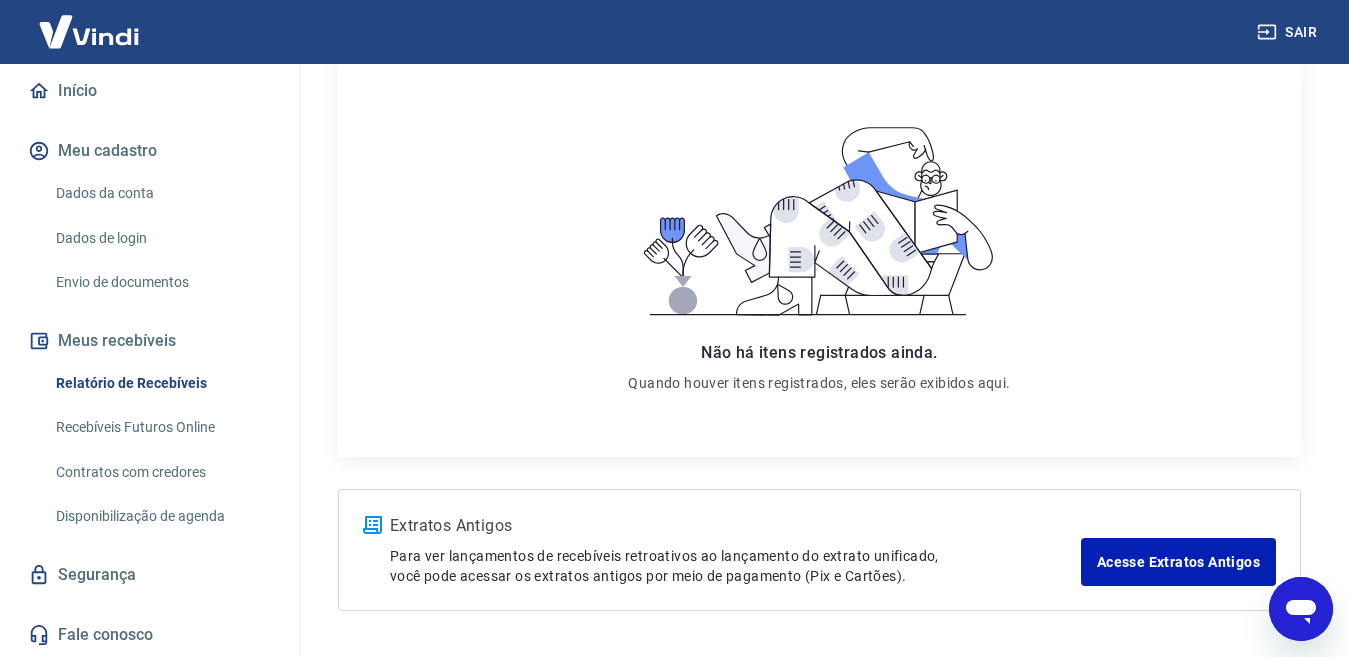 scroll, scrollTop: 336, scrollLeft: 0, axis: vertical 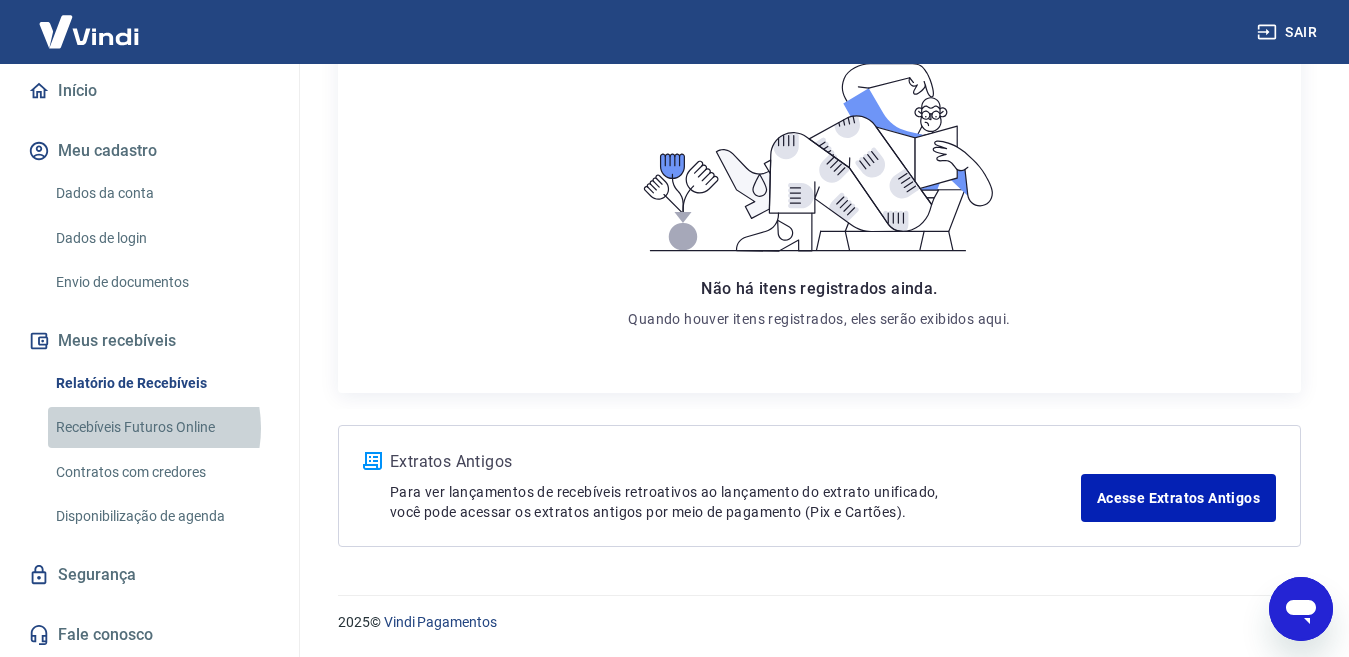 click on "Recebíveis Futuros Online" at bounding box center [161, 427] 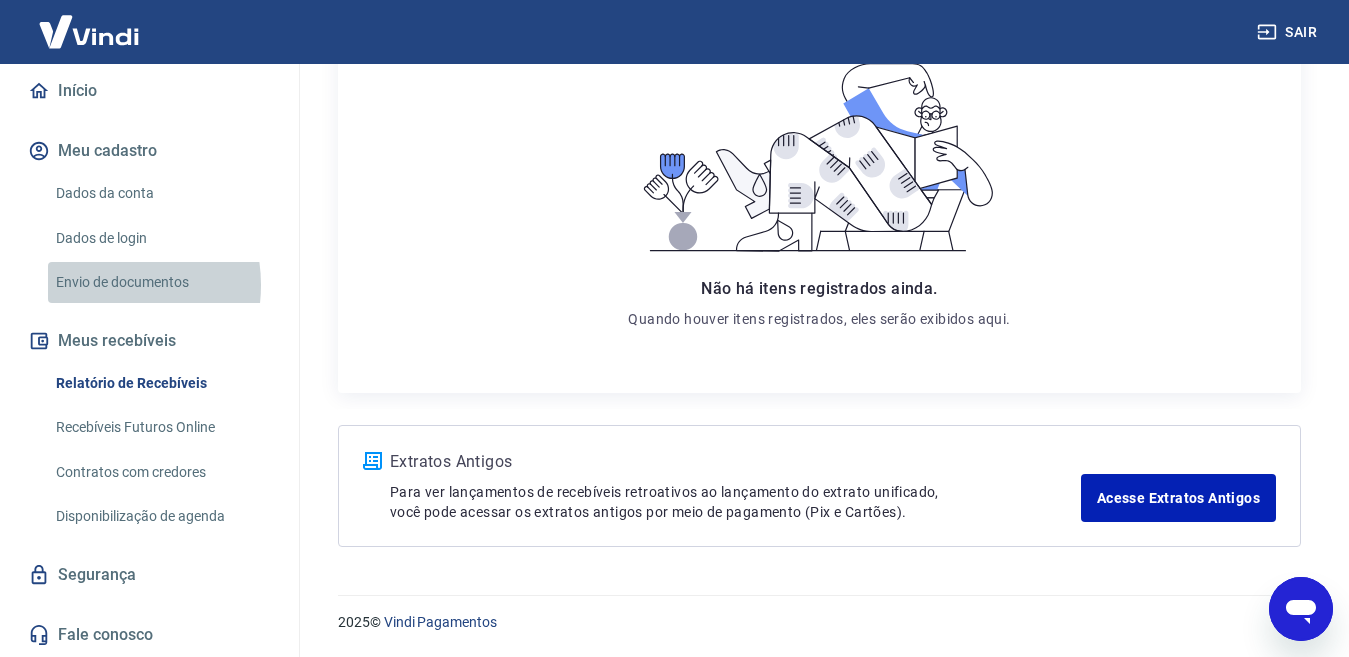 click on "Envio de documentos" at bounding box center (161, 282) 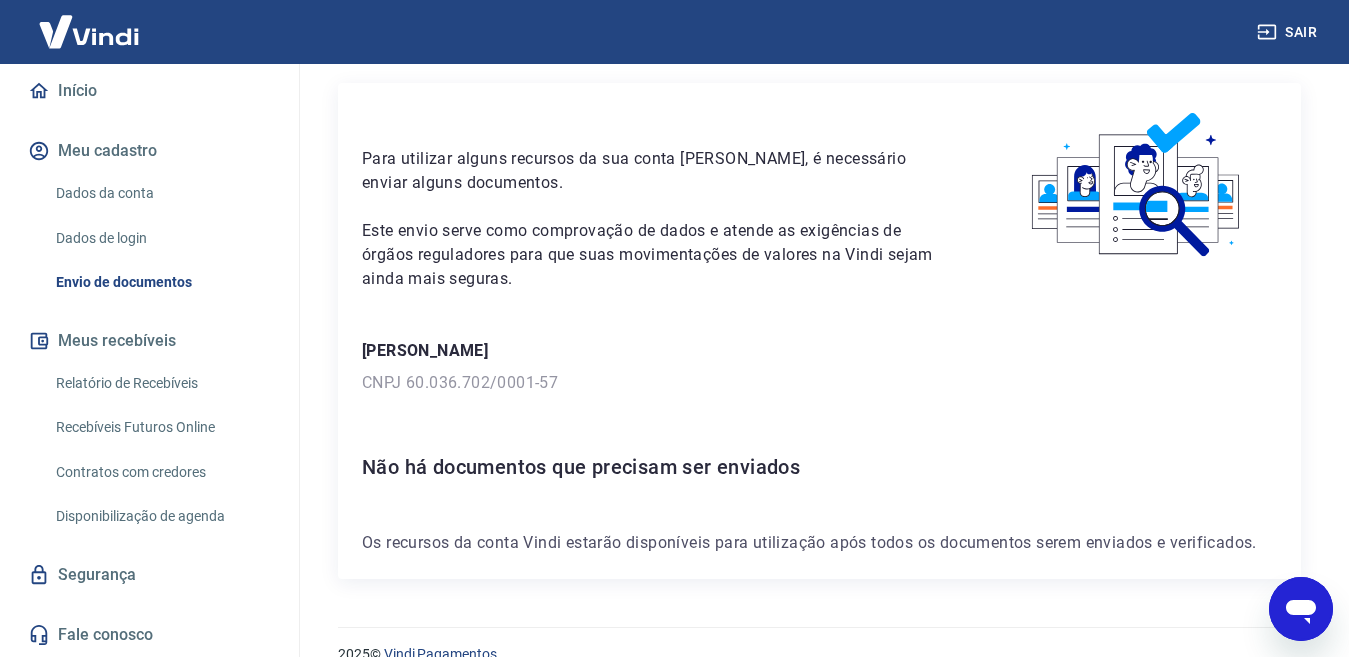 scroll, scrollTop: 93, scrollLeft: 0, axis: vertical 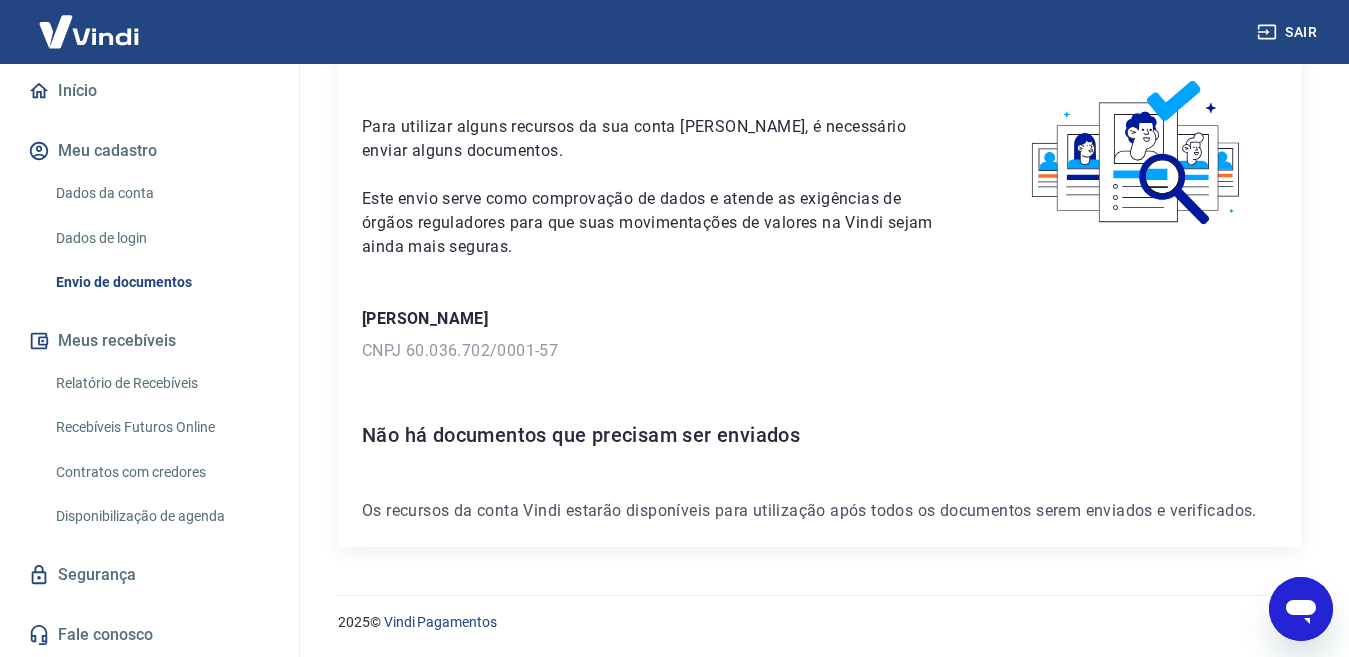 click on "Dados de login" at bounding box center (161, 238) 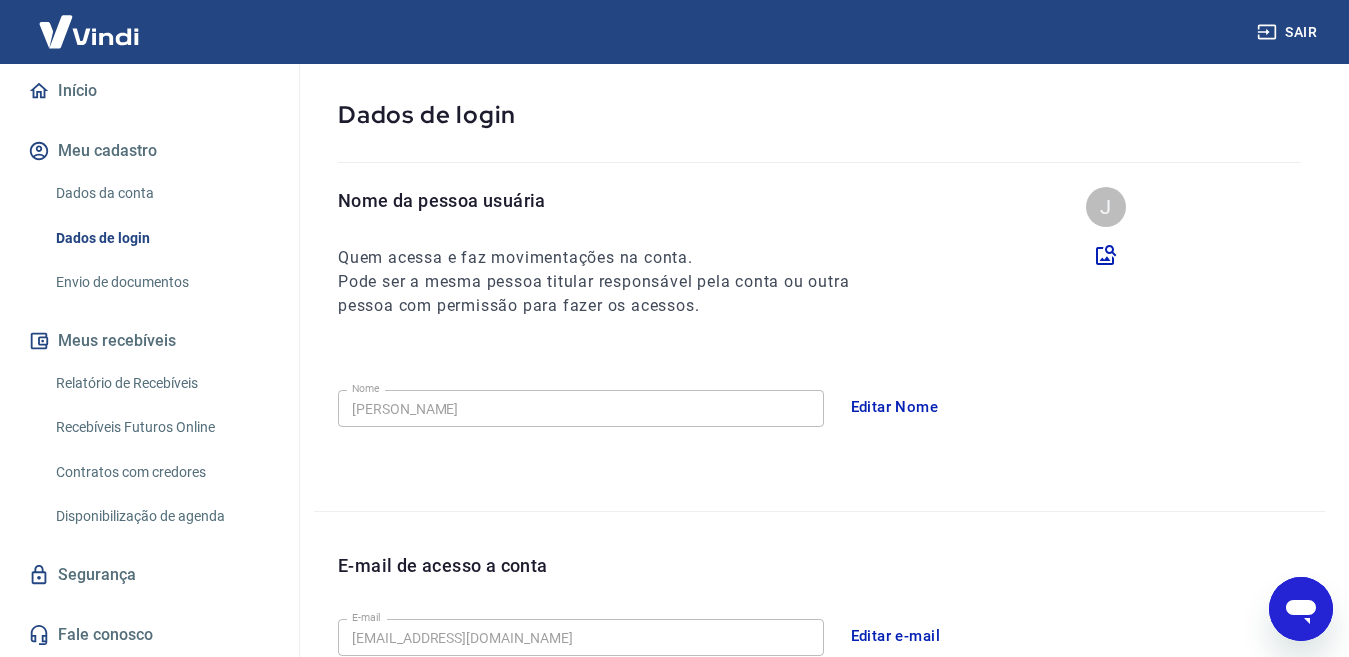 scroll, scrollTop: 608, scrollLeft: 0, axis: vertical 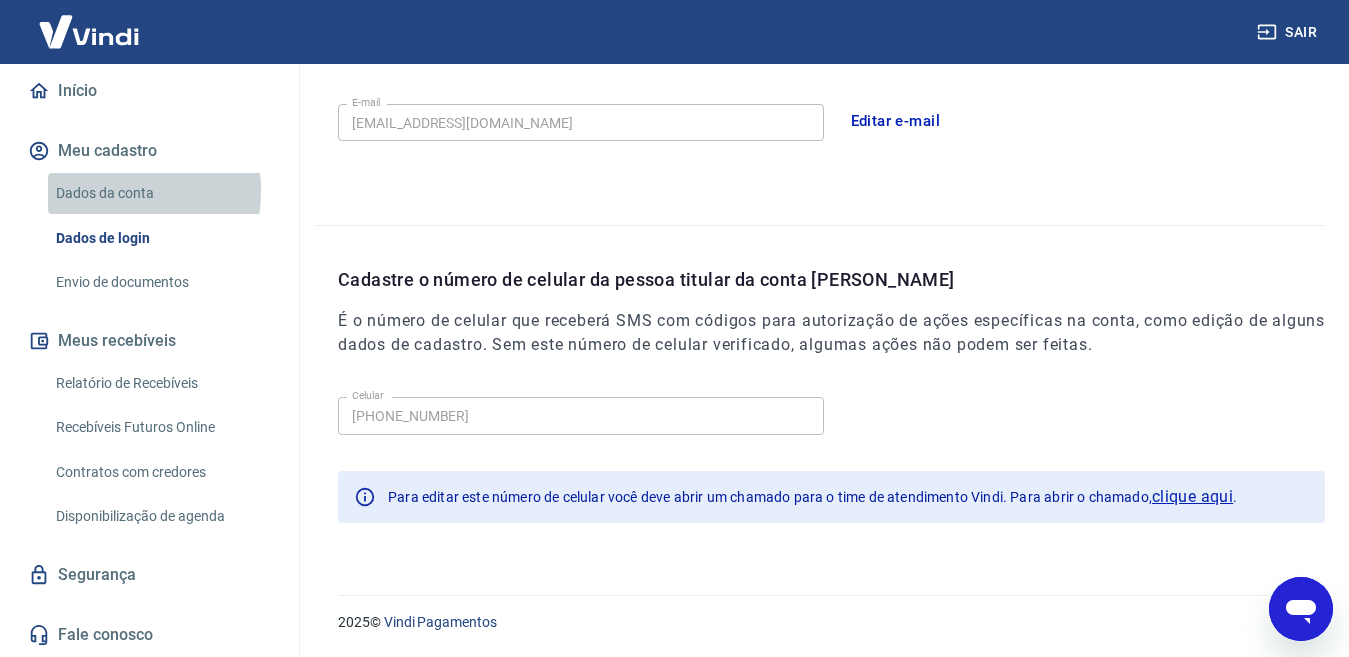 click on "Dados da conta" at bounding box center (161, 193) 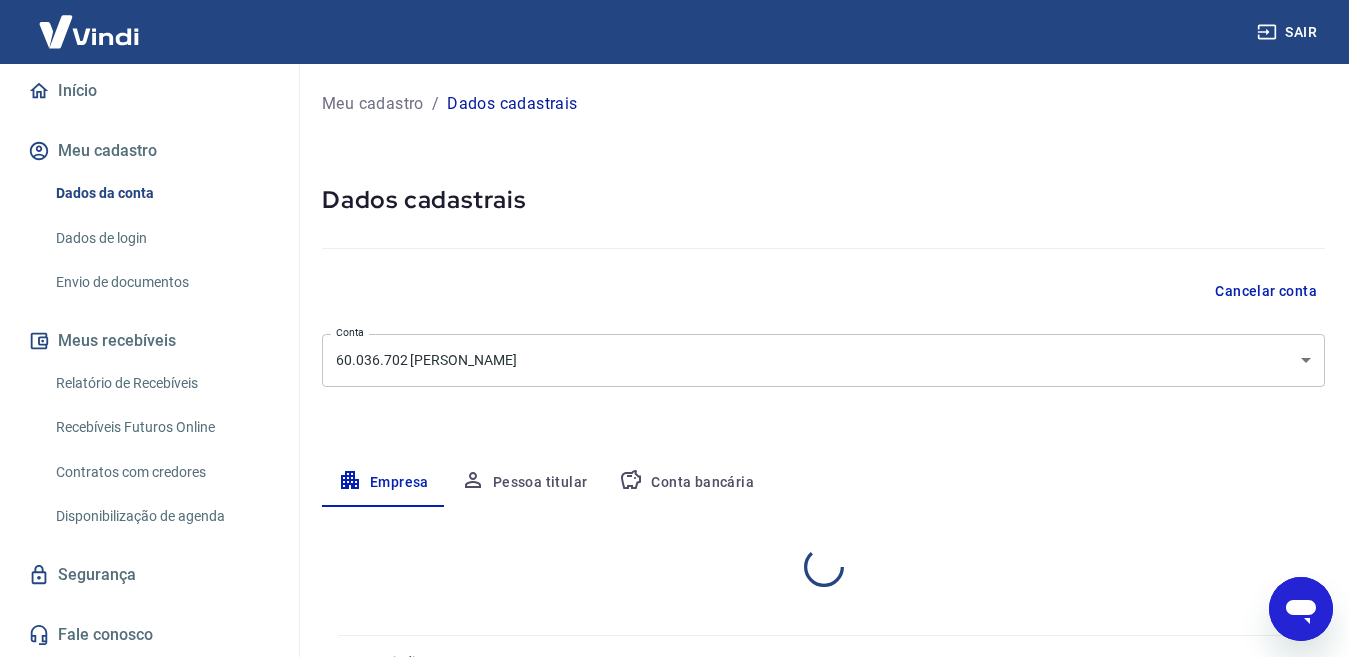 select on "BA" 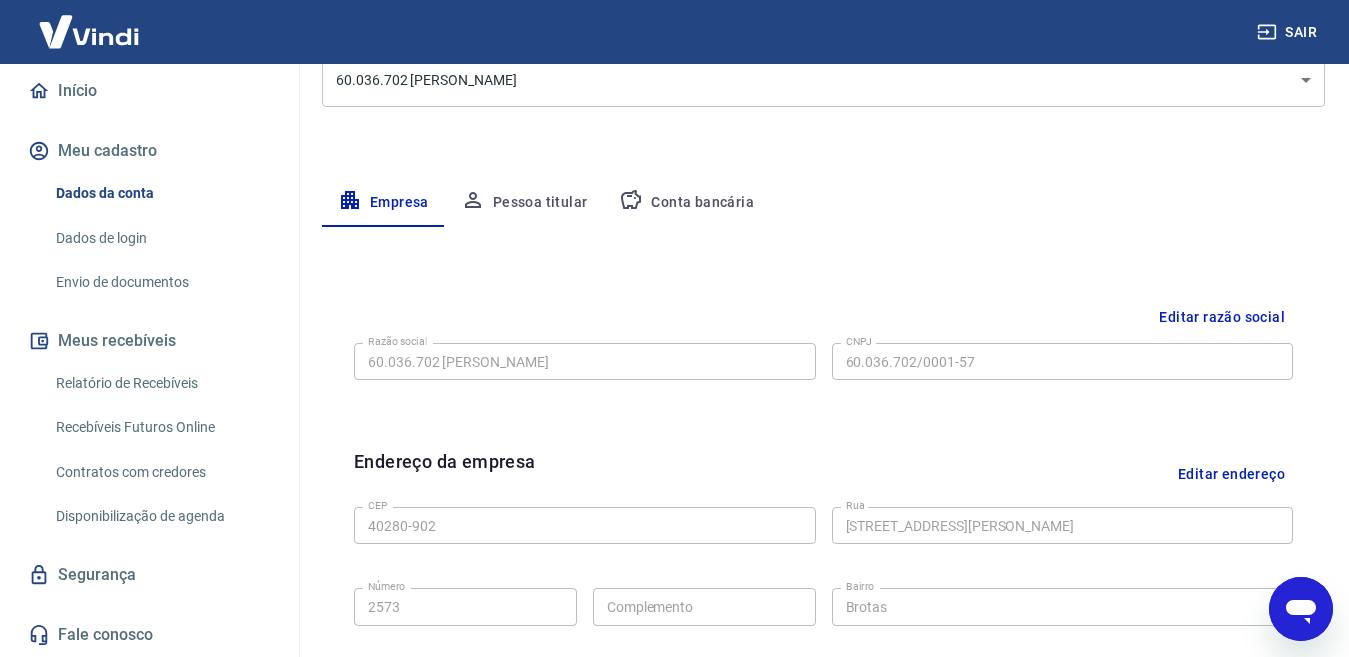 scroll, scrollTop: 0, scrollLeft: 0, axis: both 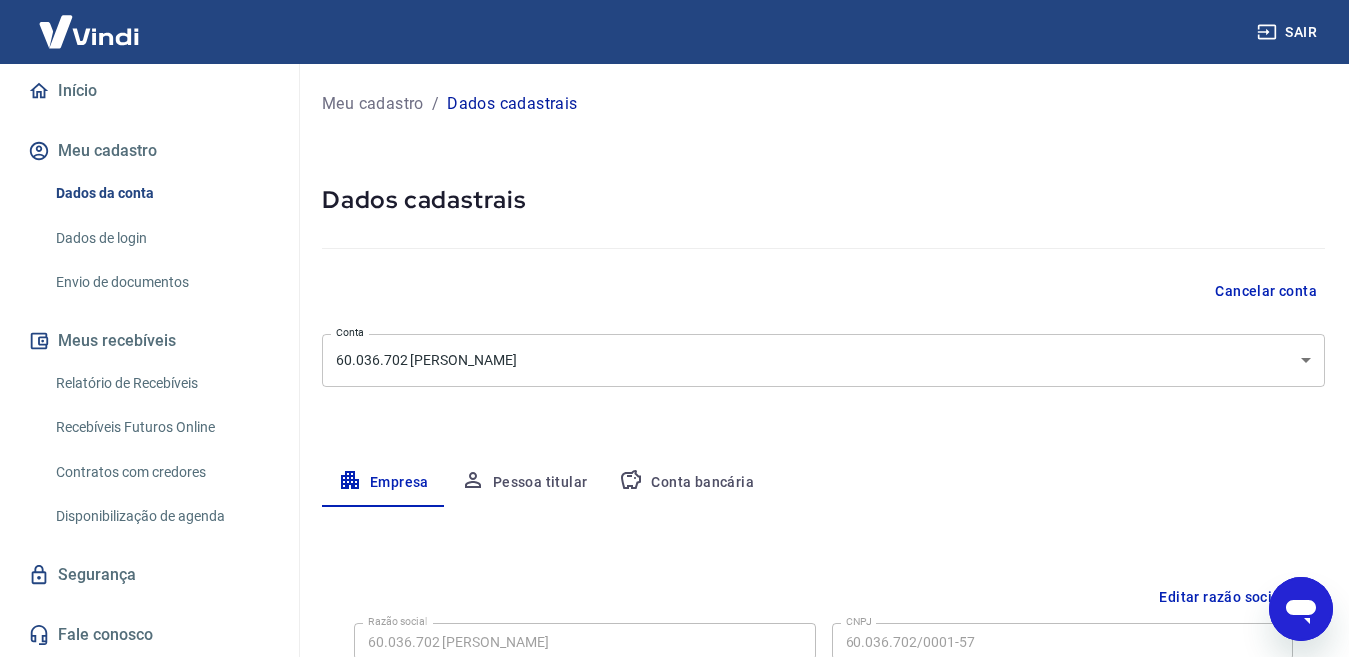 click on "Início" at bounding box center [149, 91] 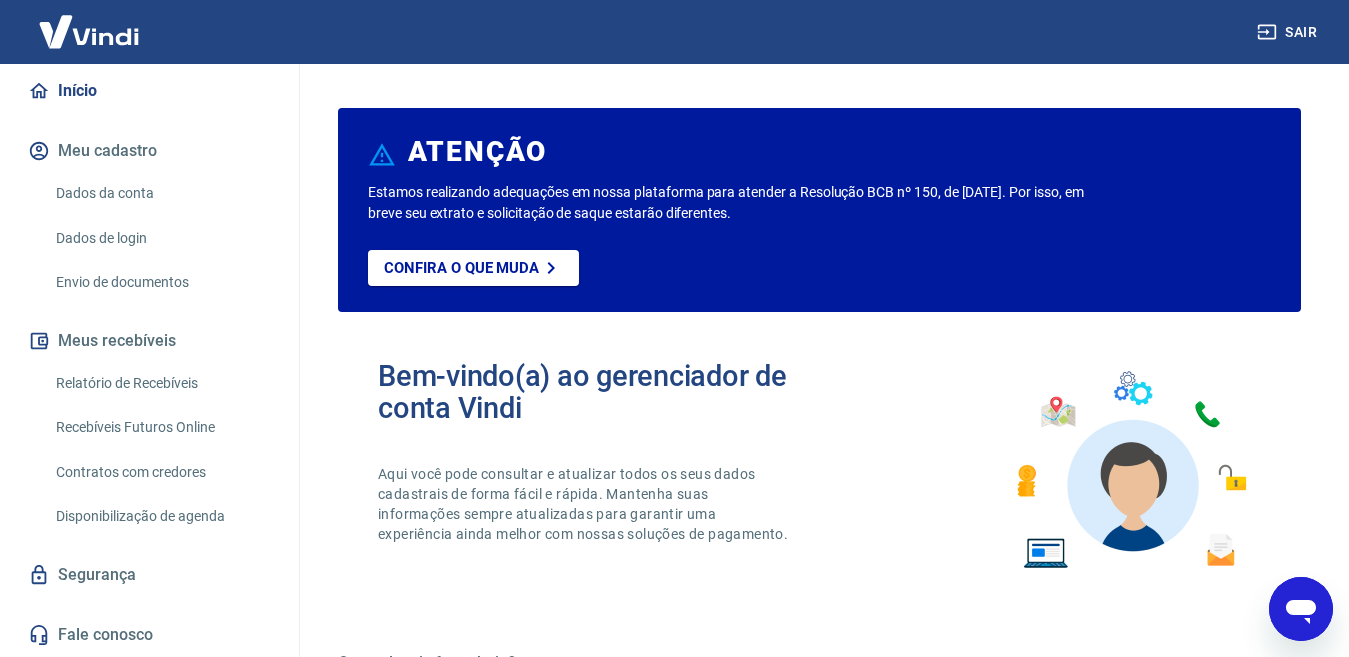 scroll, scrollTop: 0, scrollLeft: 0, axis: both 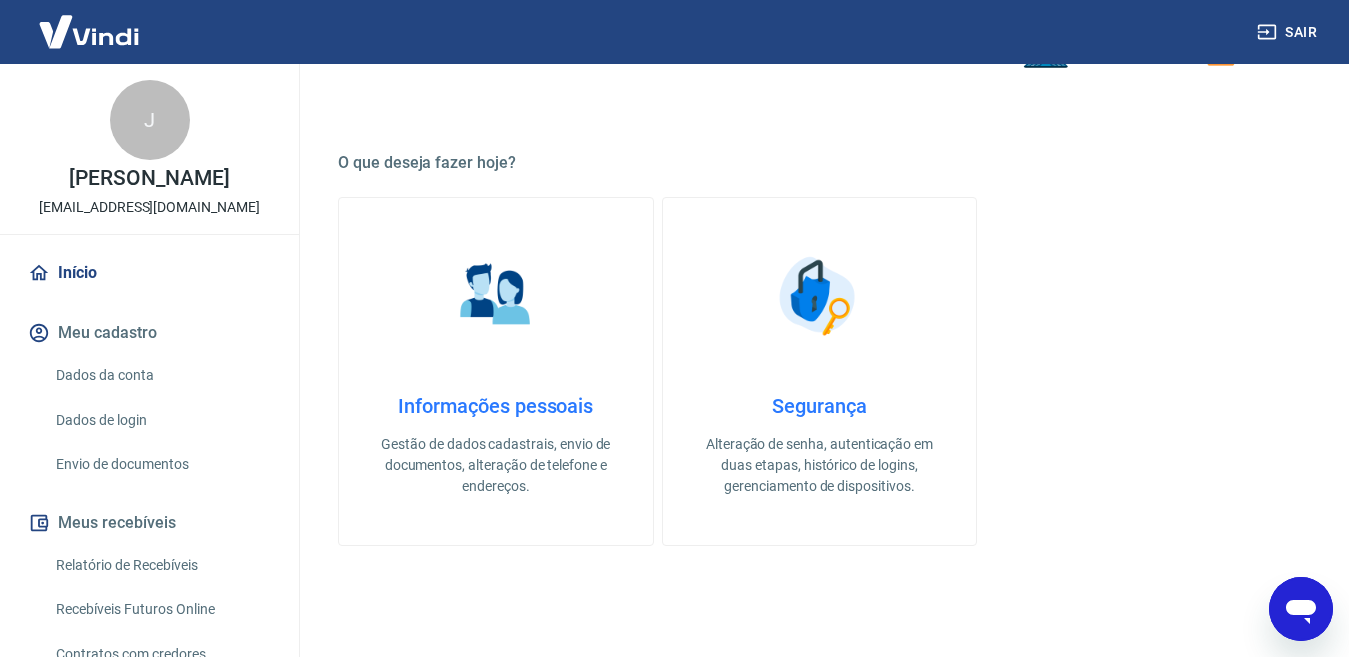 click on "Informações pessoais" at bounding box center (496, 406) 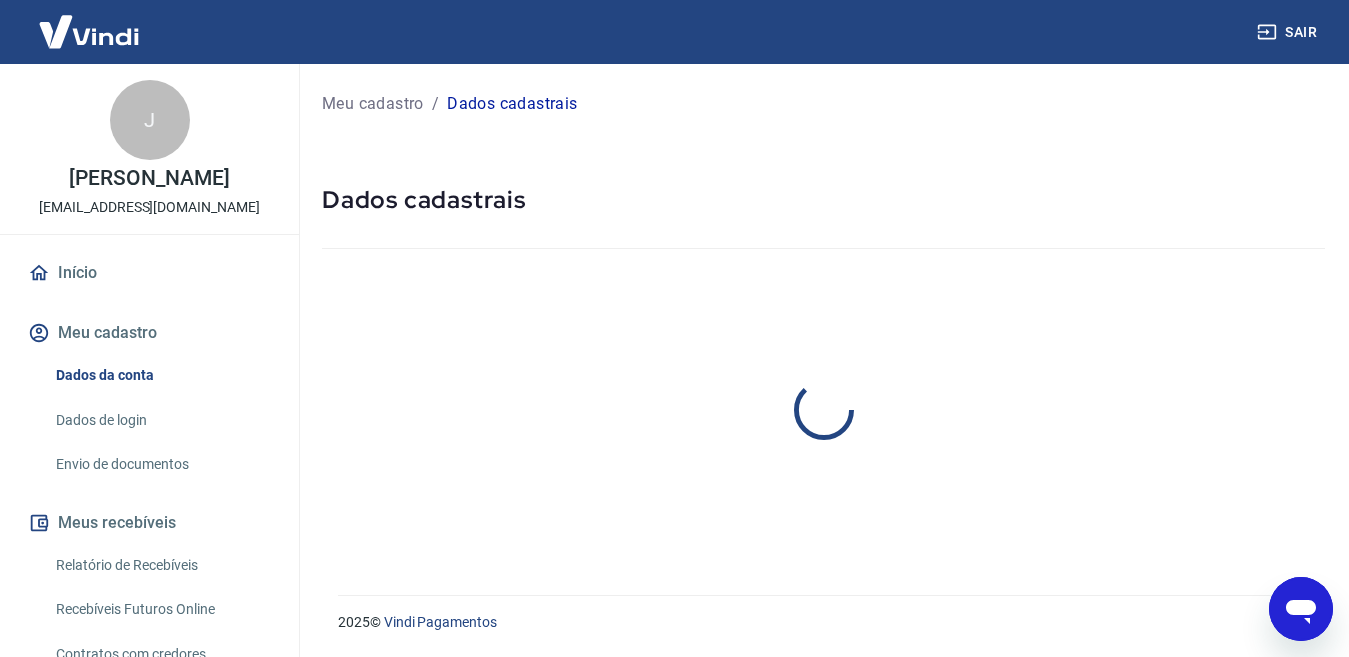 scroll, scrollTop: 0, scrollLeft: 0, axis: both 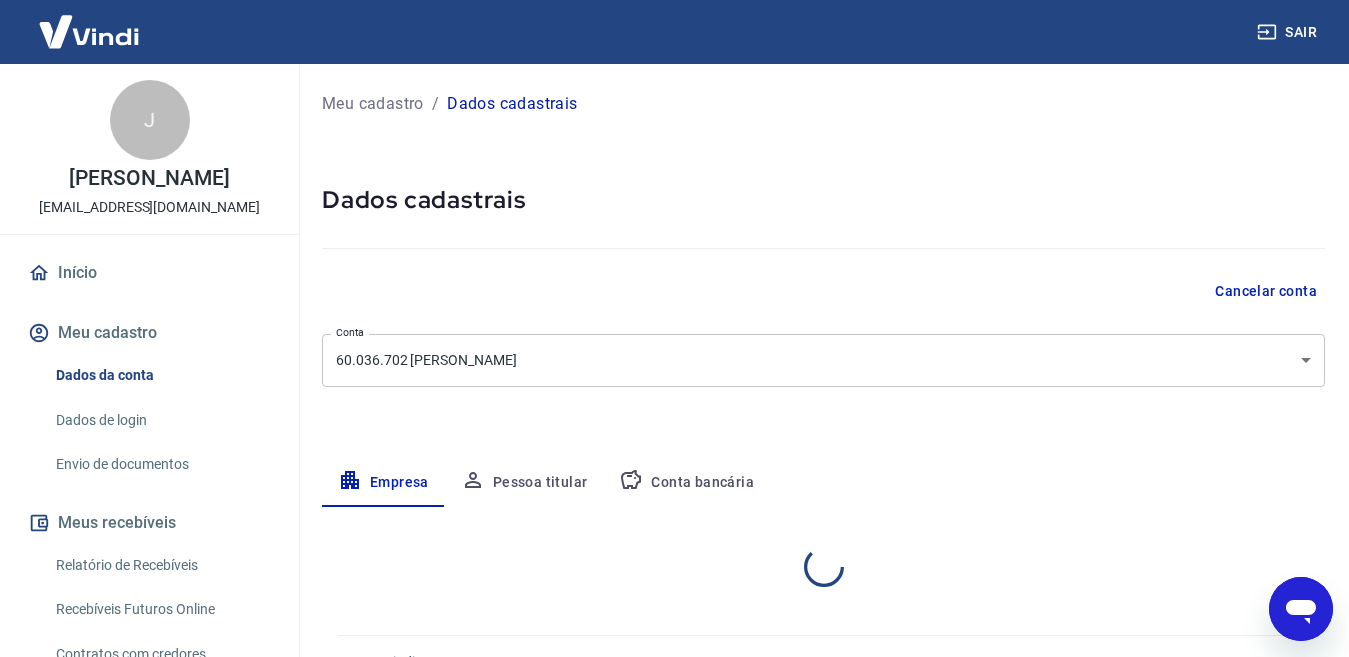 select on "BA" 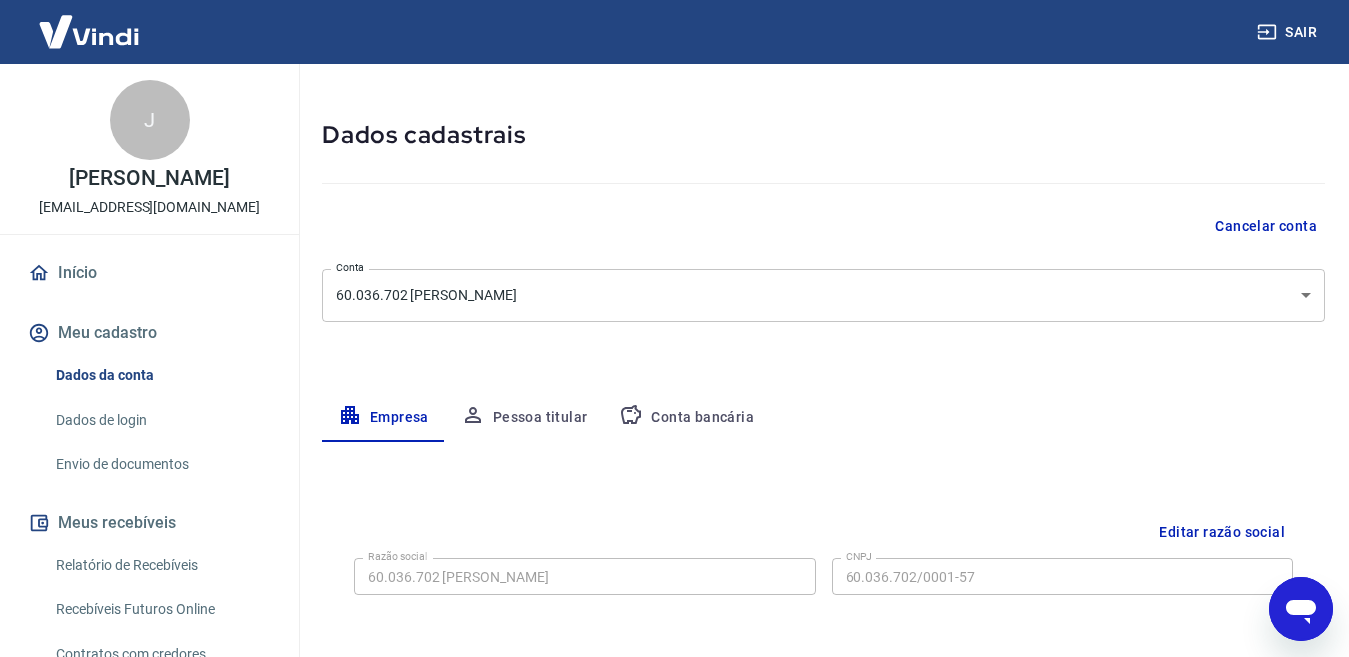 scroll, scrollTop: 100, scrollLeft: 0, axis: vertical 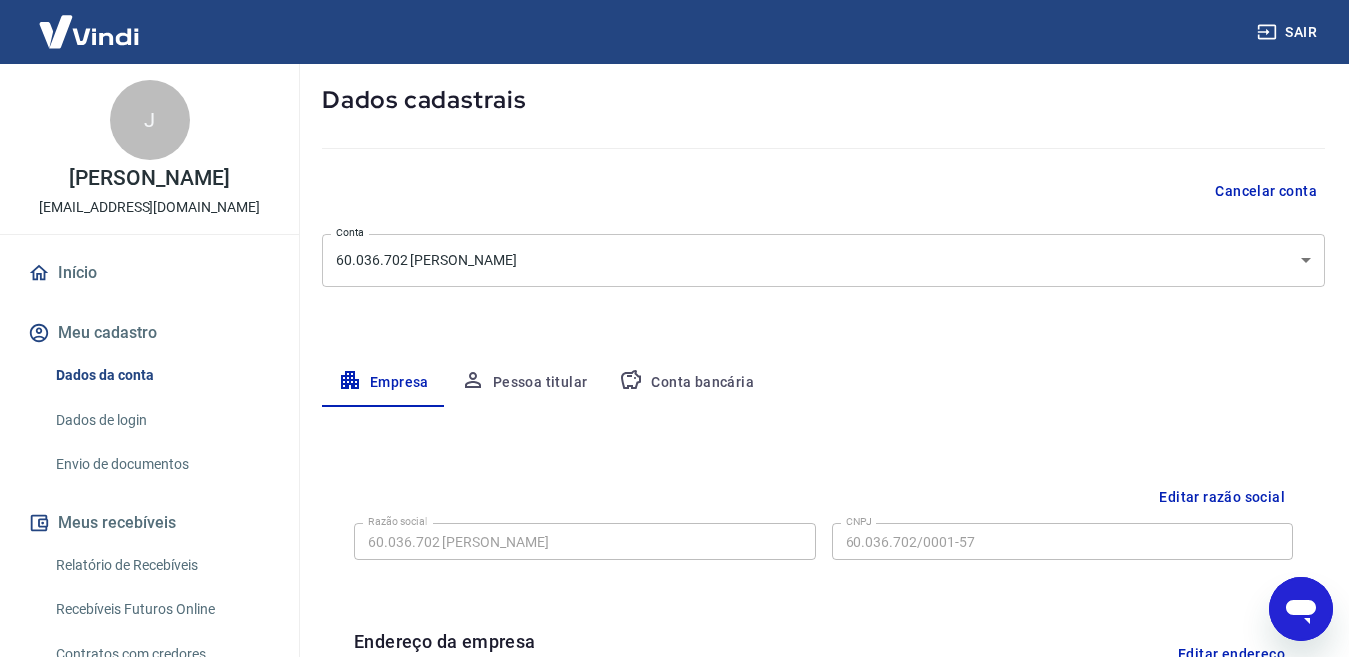 click on "Sair" at bounding box center [1289, 32] 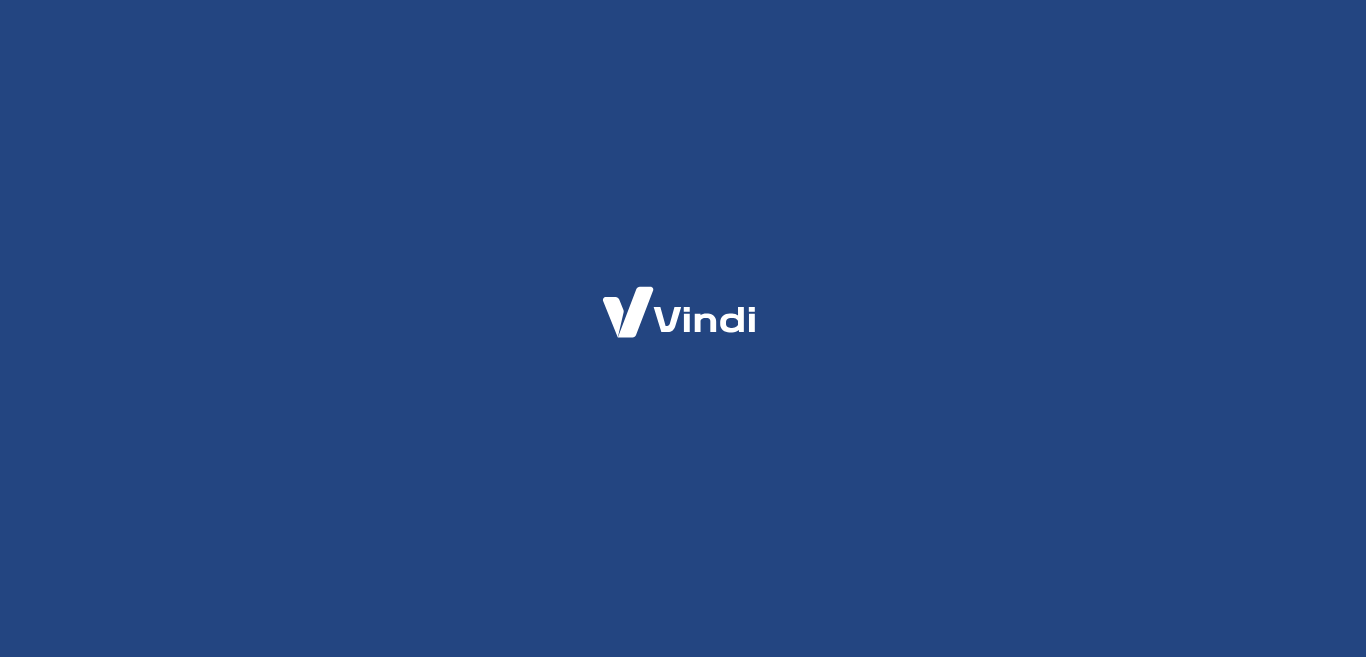 scroll, scrollTop: 0, scrollLeft: 0, axis: both 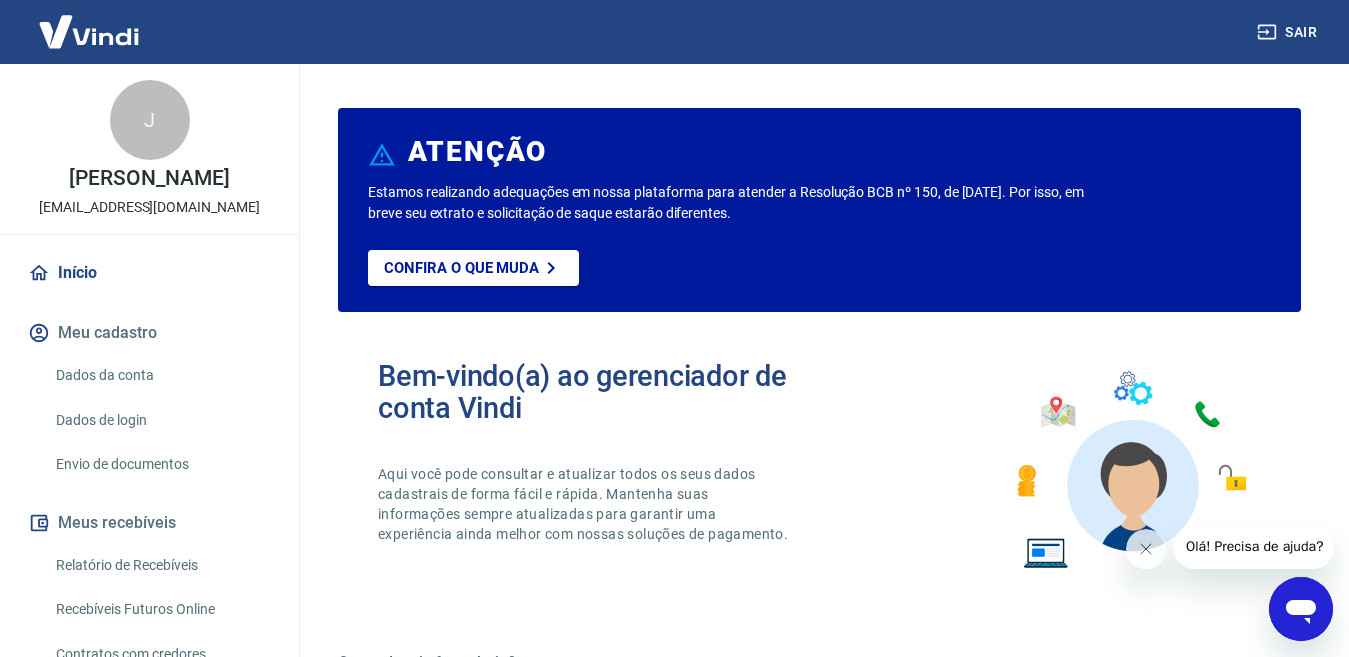 click on "Dados da conta" at bounding box center (161, 375) 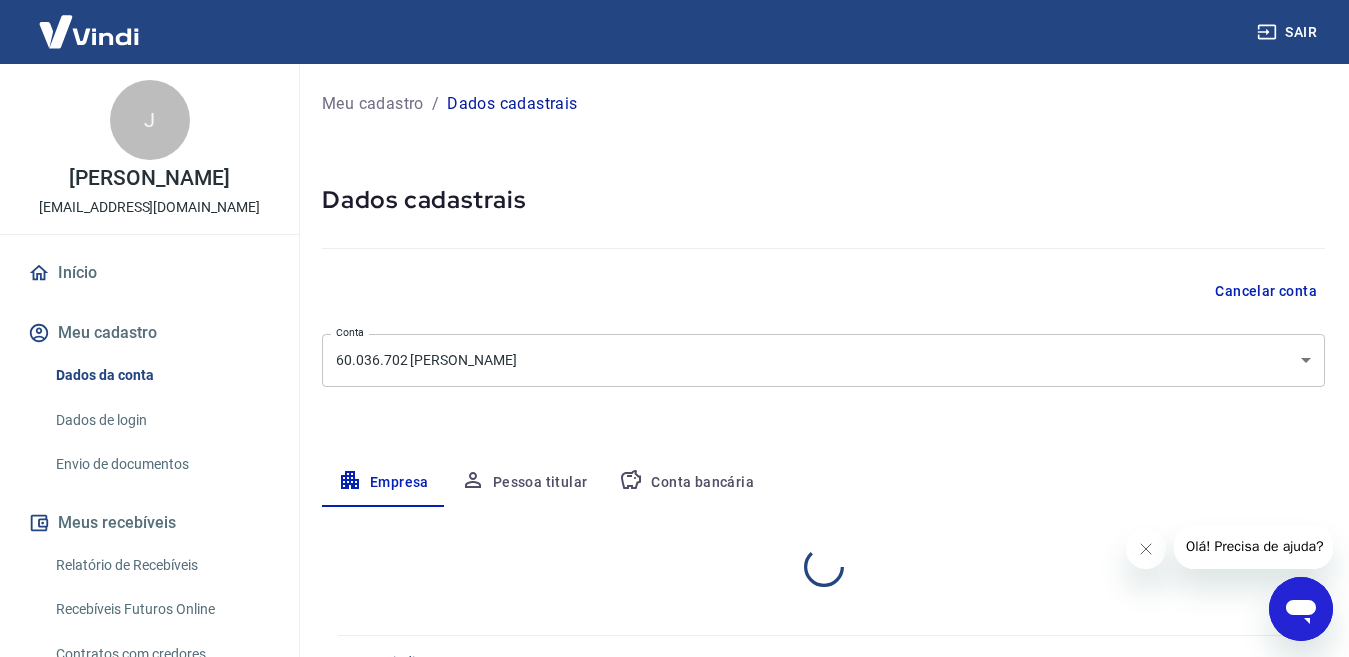 select on "BA" 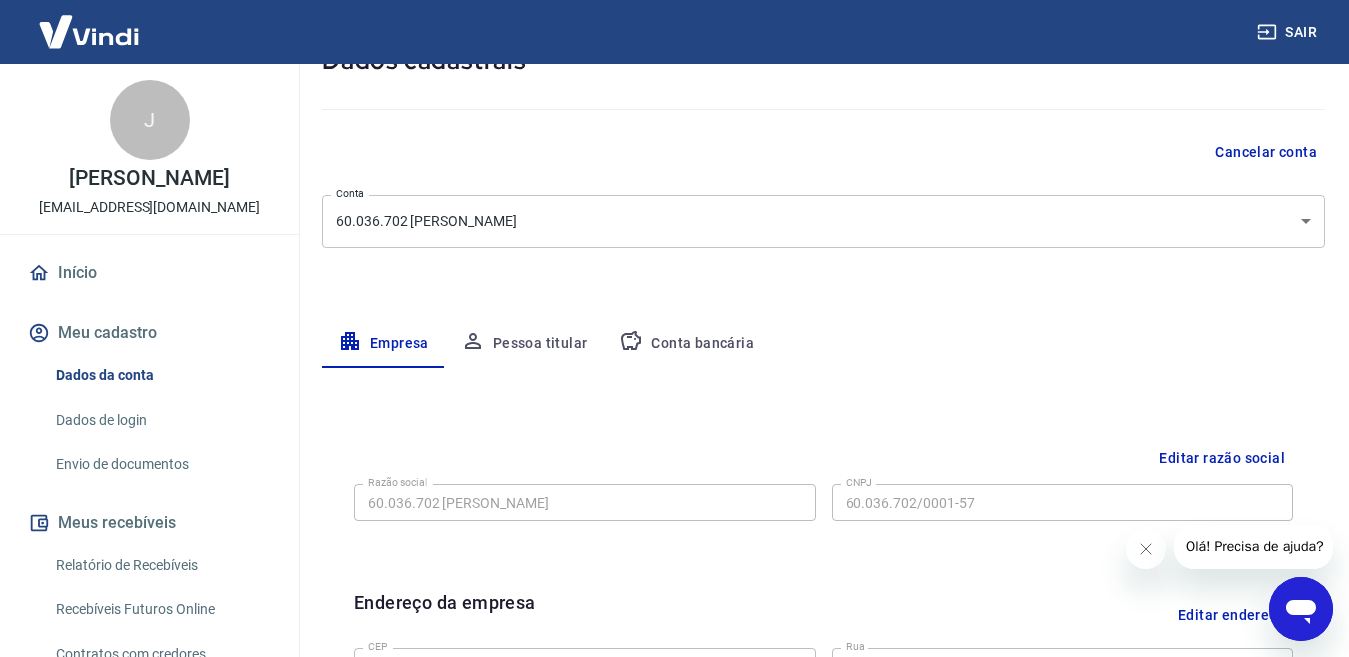 scroll, scrollTop: 200, scrollLeft: 0, axis: vertical 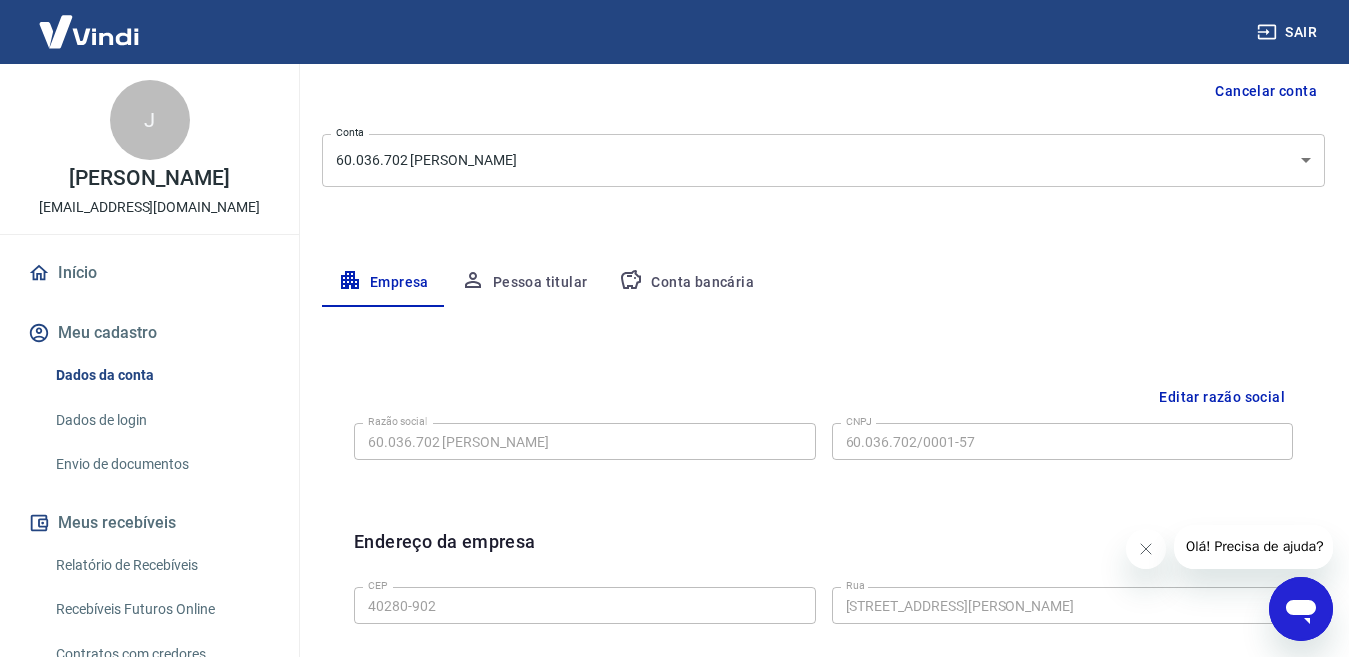 click on "Conta bancária" at bounding box center (686, 283) 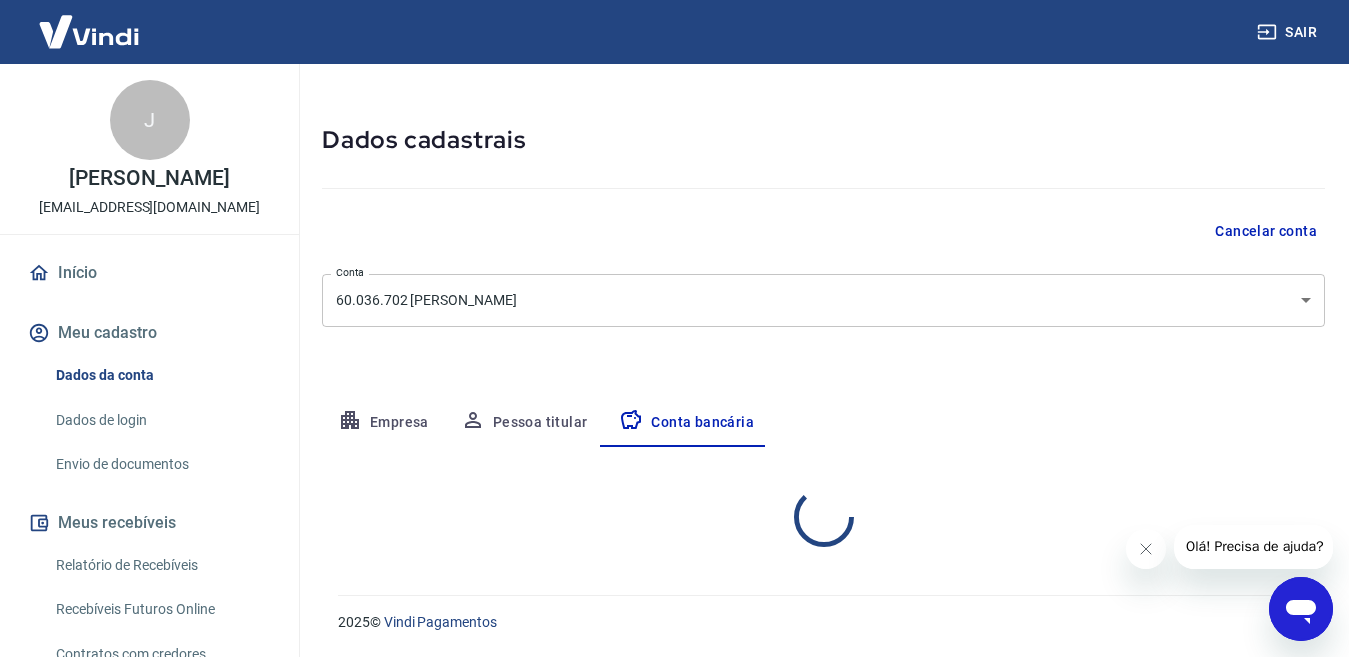 select on "1" 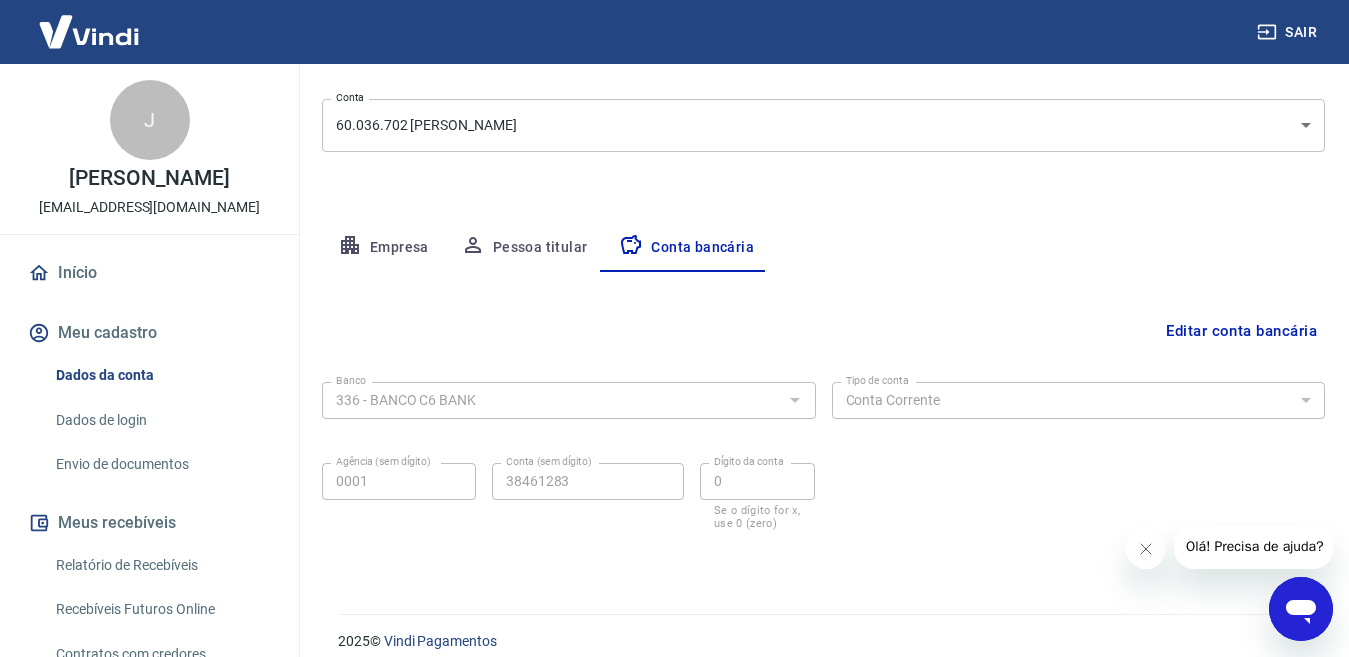 scroll, scrollTop: 254, scrollLeft: 0, axis: vertical 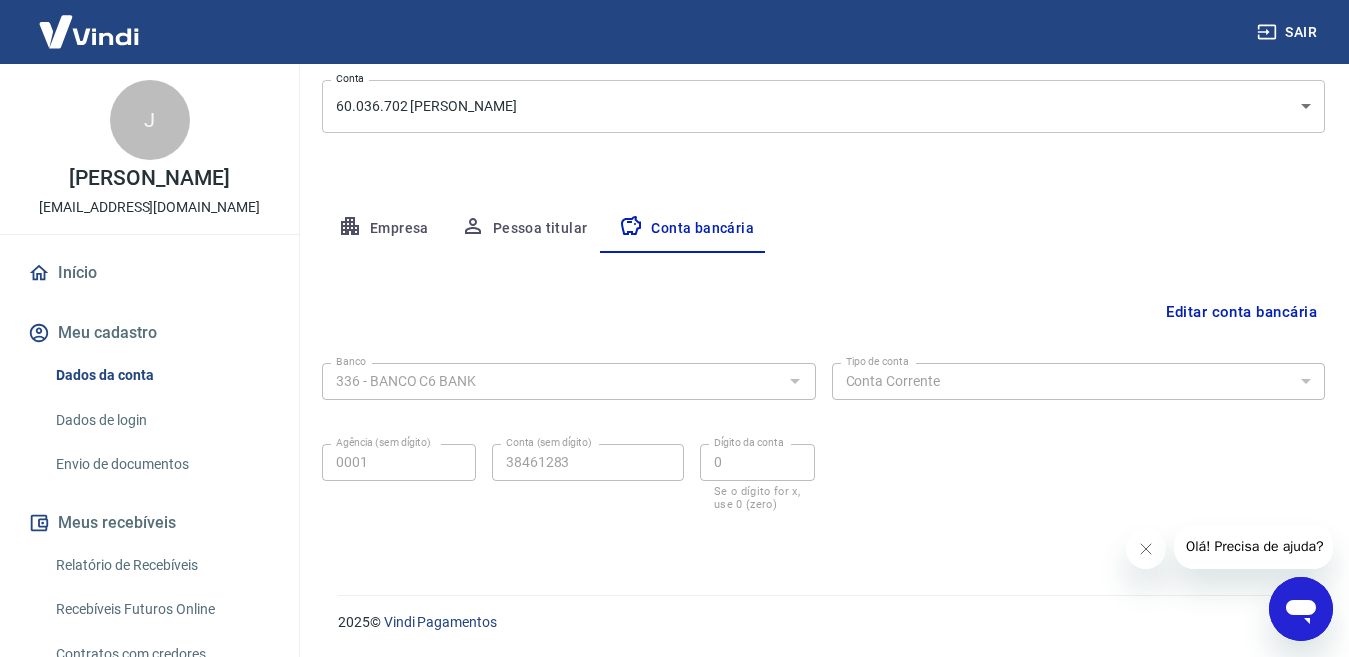 click on "336 - BANCO C6 BANK" at bounding box center (552, 381) 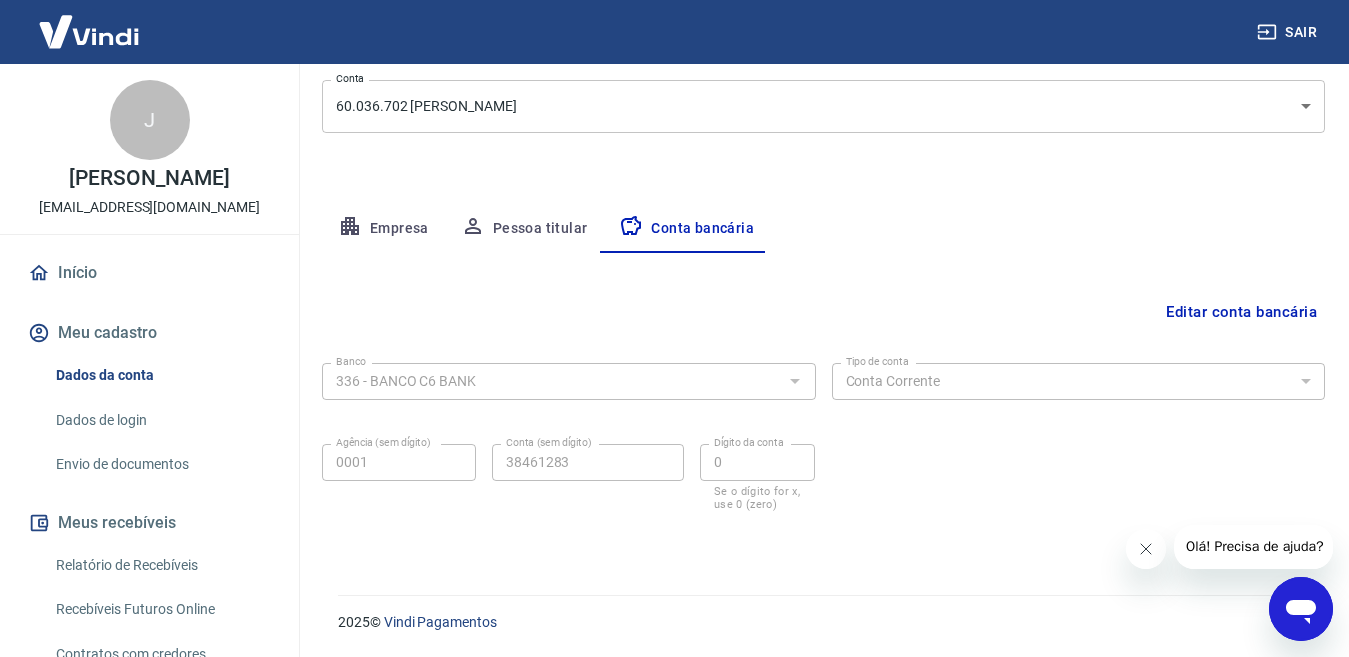 click 